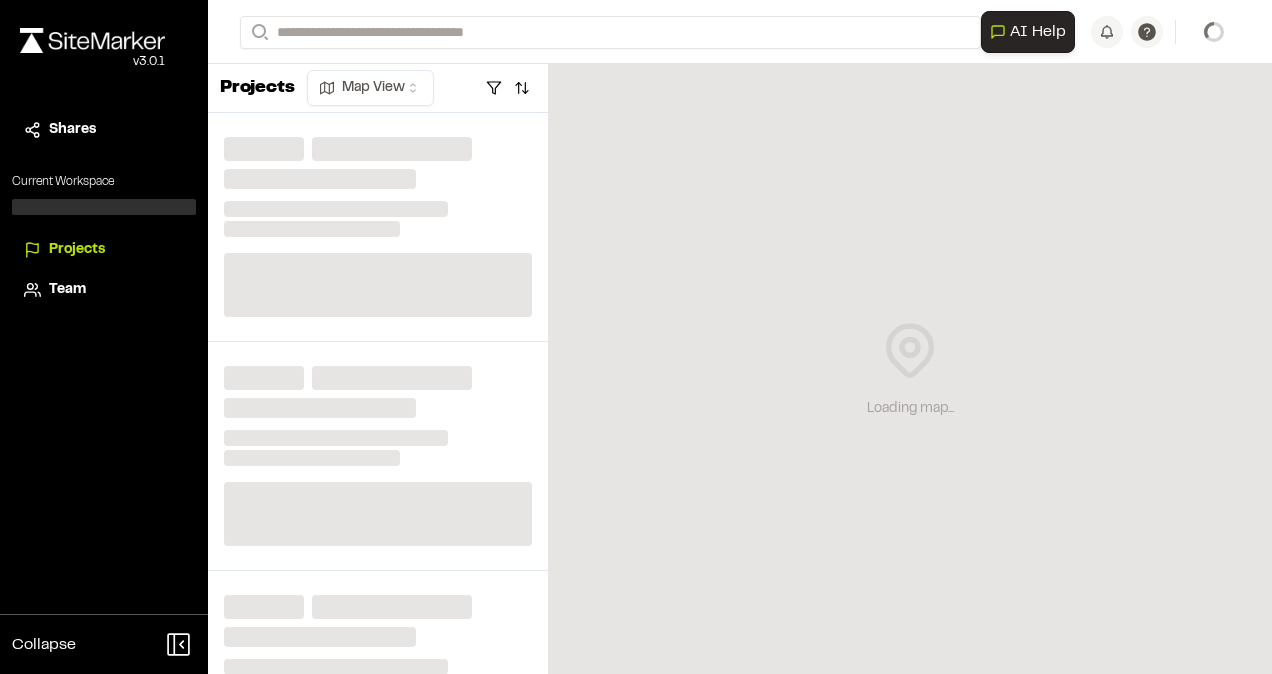 scroll, scrollTop: 0, scrollLeft: 0, axis: both 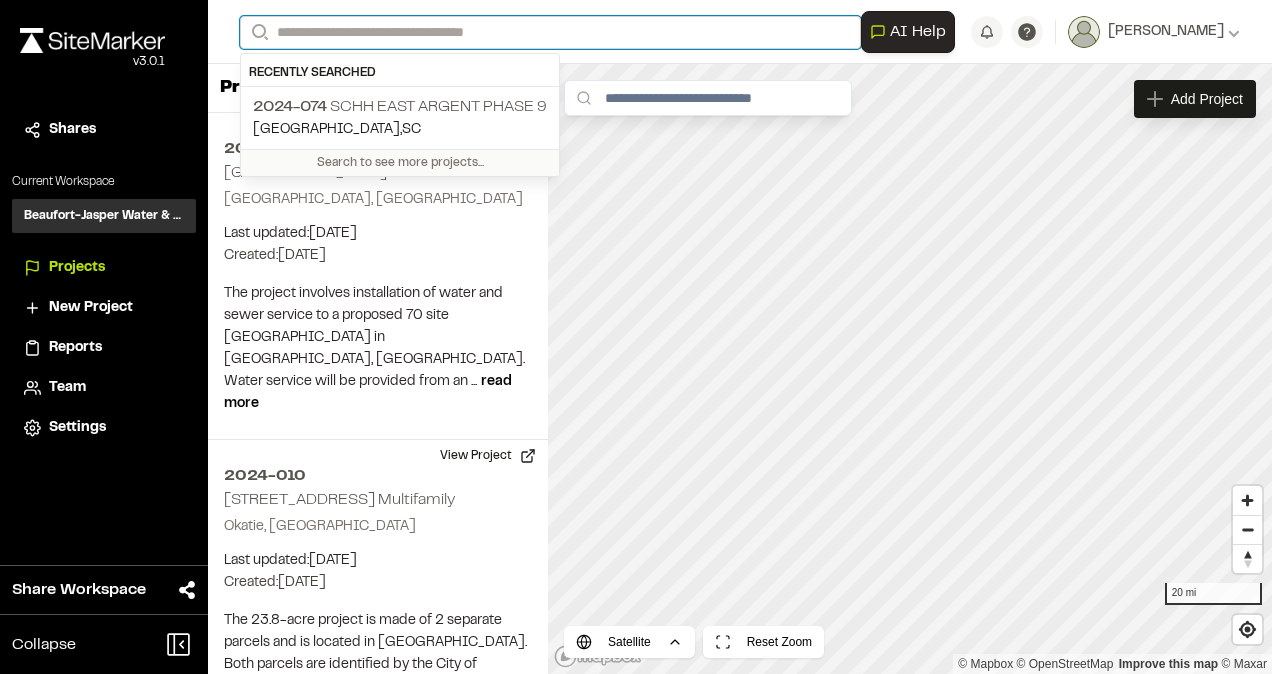 click on "Search" at bounding box center (550, 32) 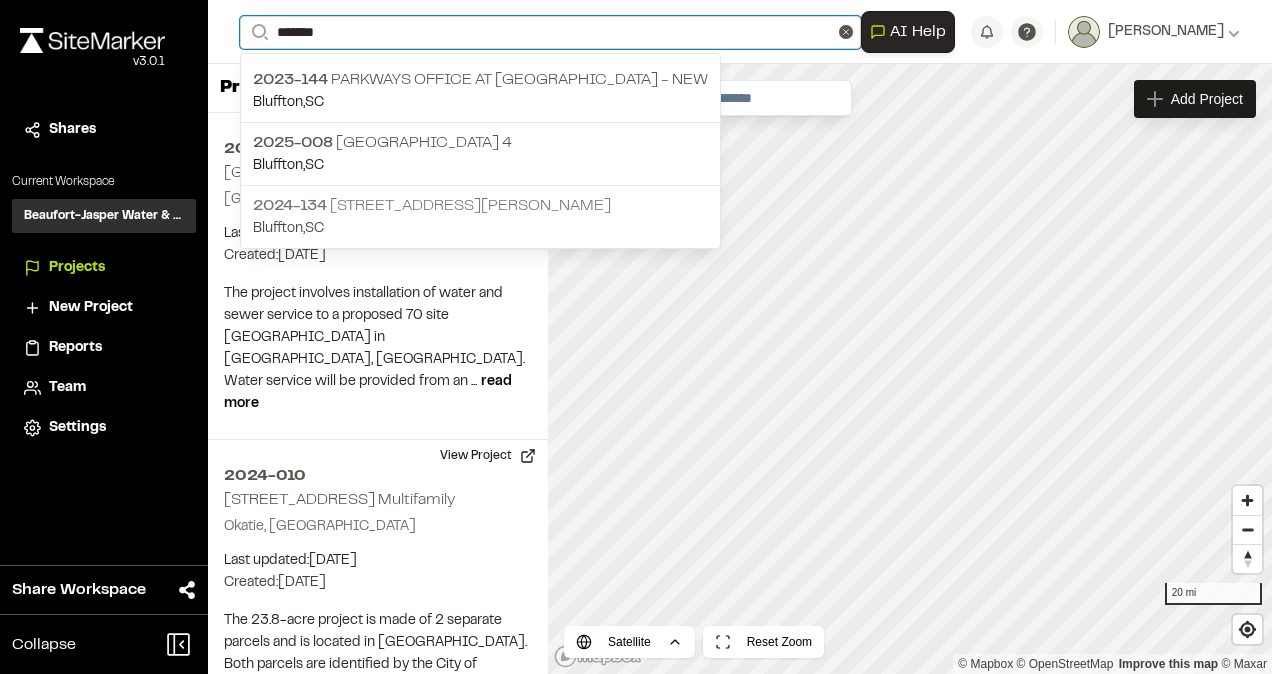 type on "*******" 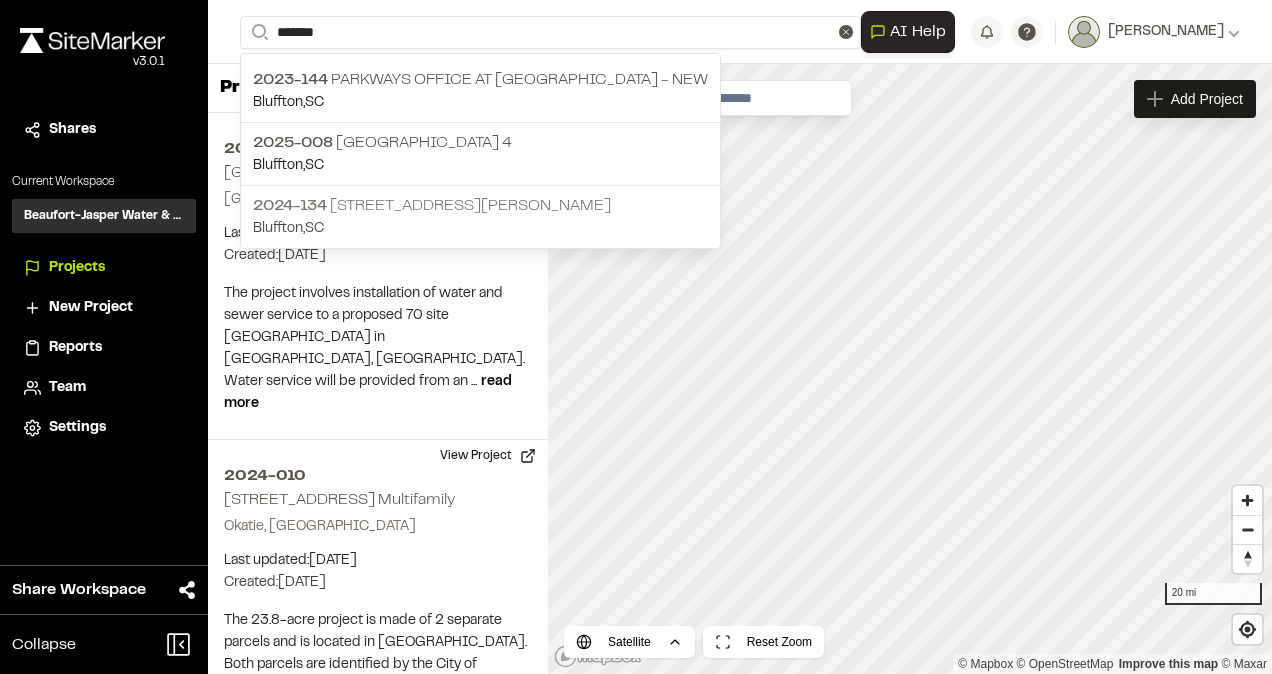 click on "2024-134   375 Hampton Parkway Hertz Sewer" at bounding box center (480, 206) 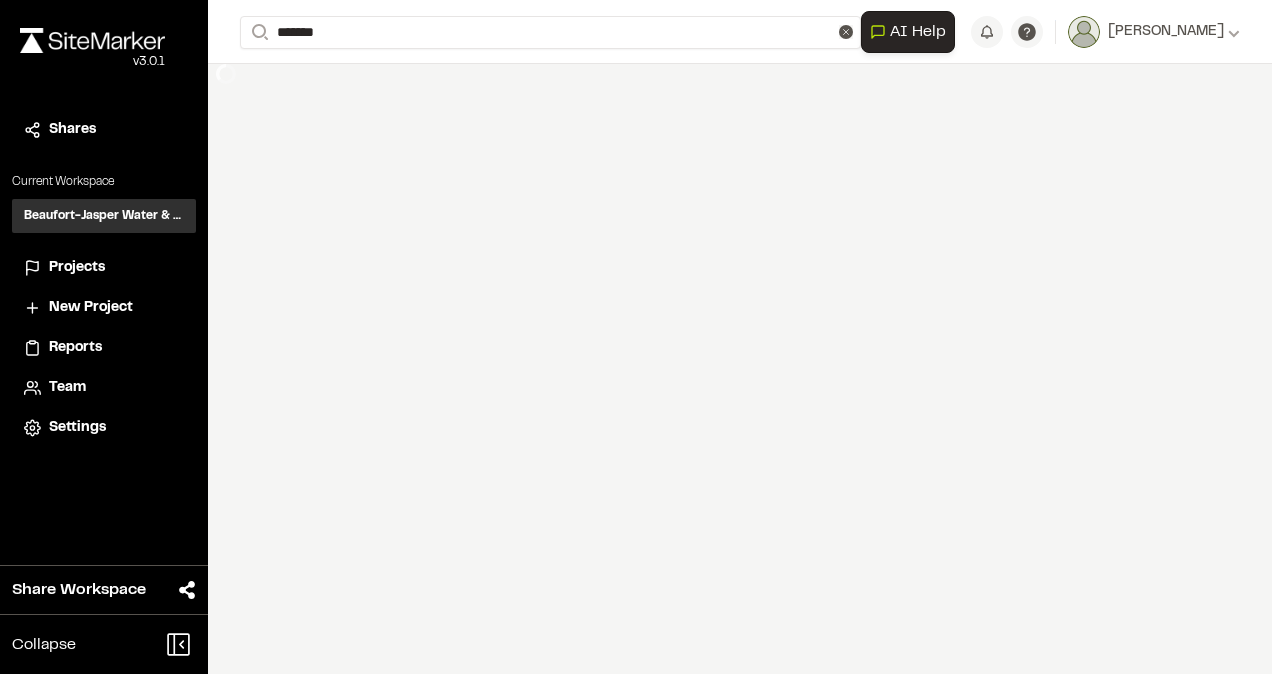 type 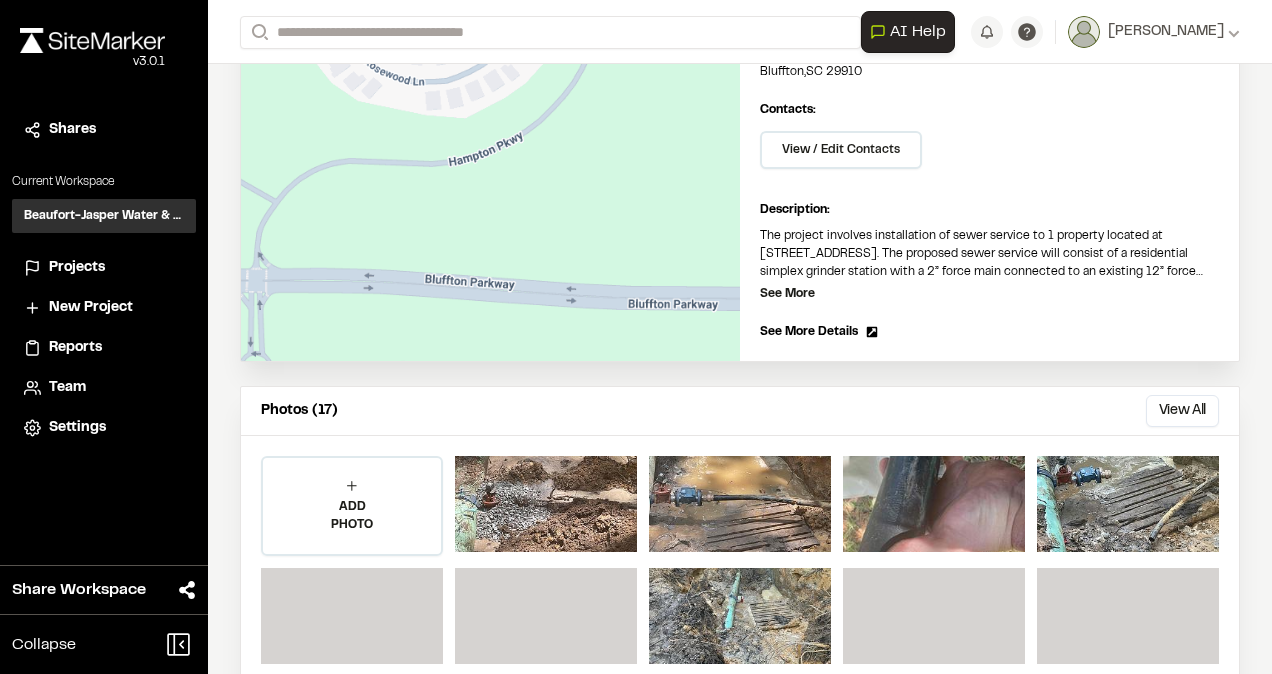 scroll, scrollTop: 400, scrollLeft: 0, axis: vertical 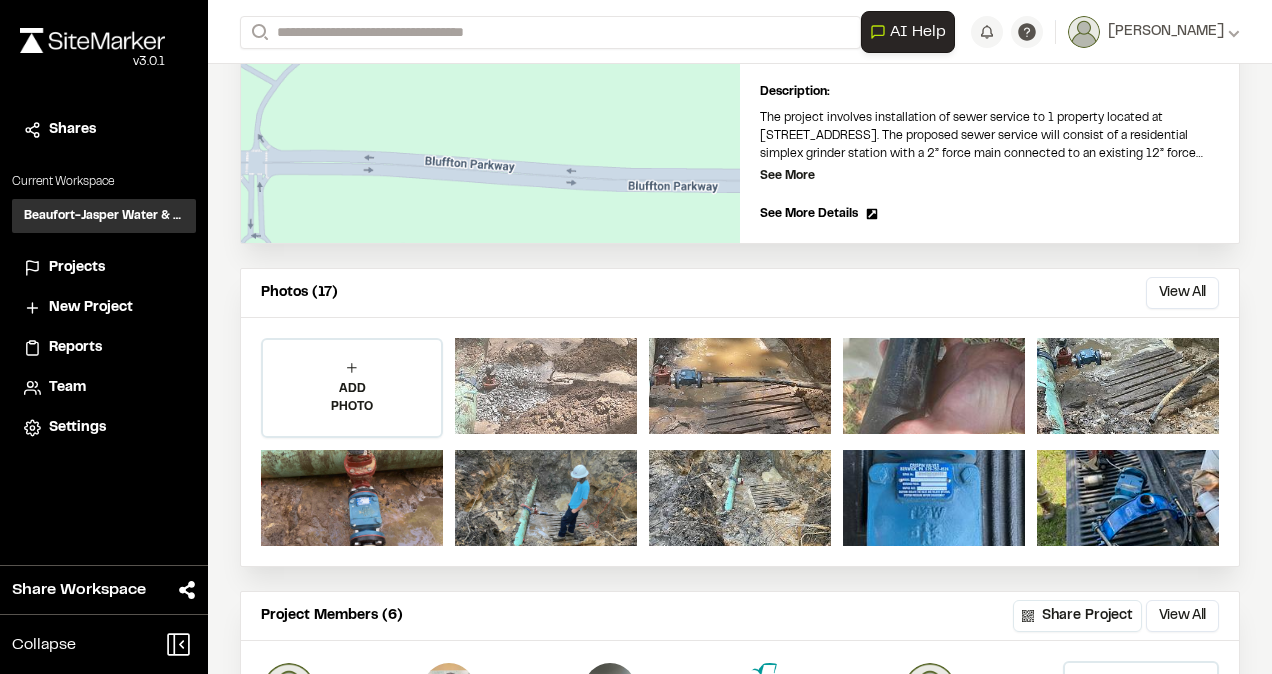 click at bounding box center [546, 386] 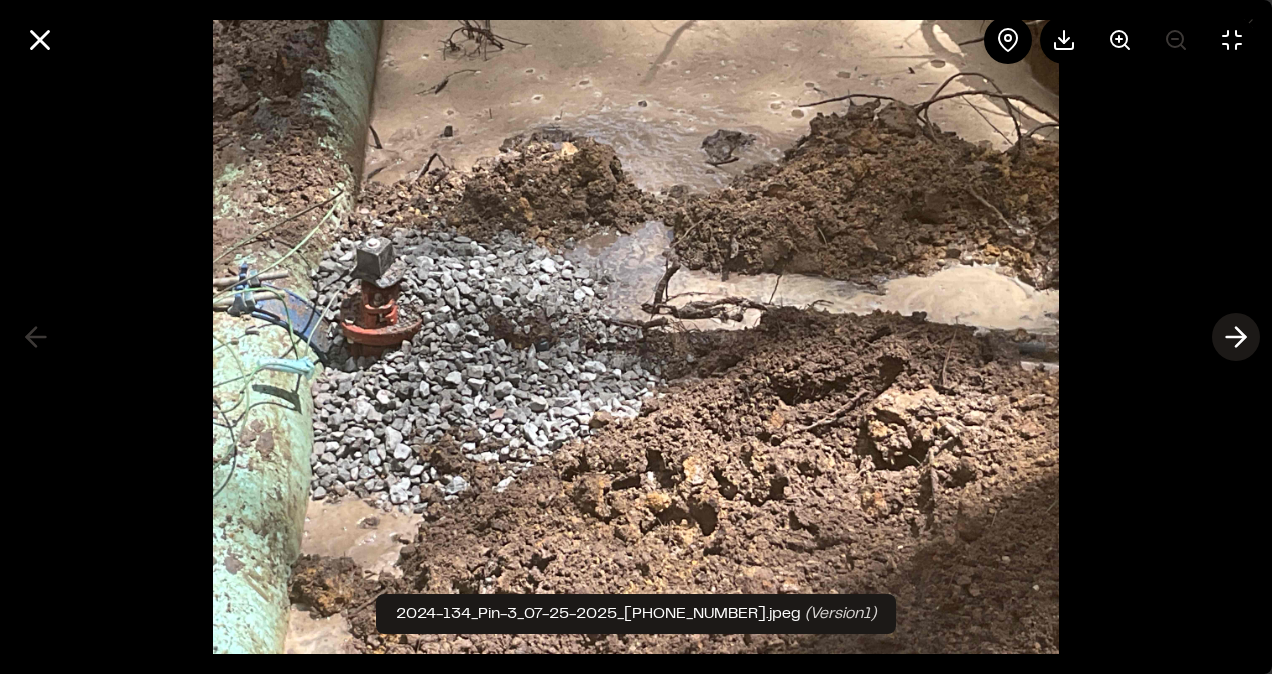 click 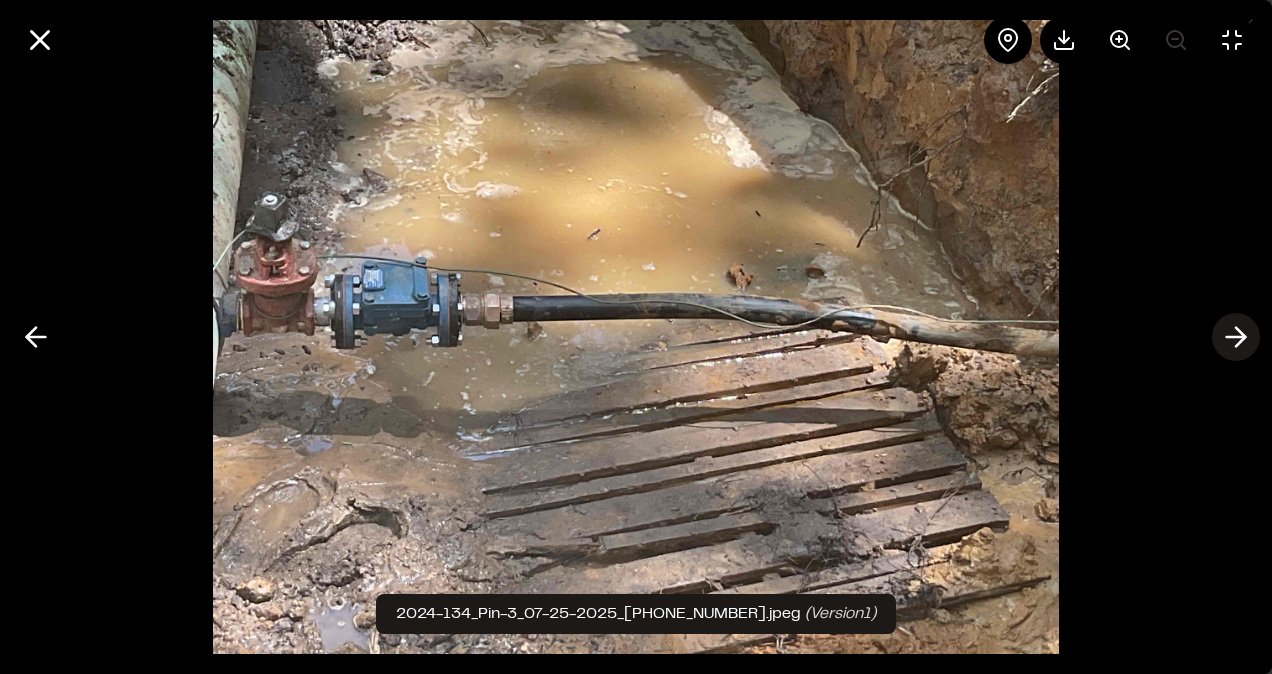 click at bounding box center [1236, 337] 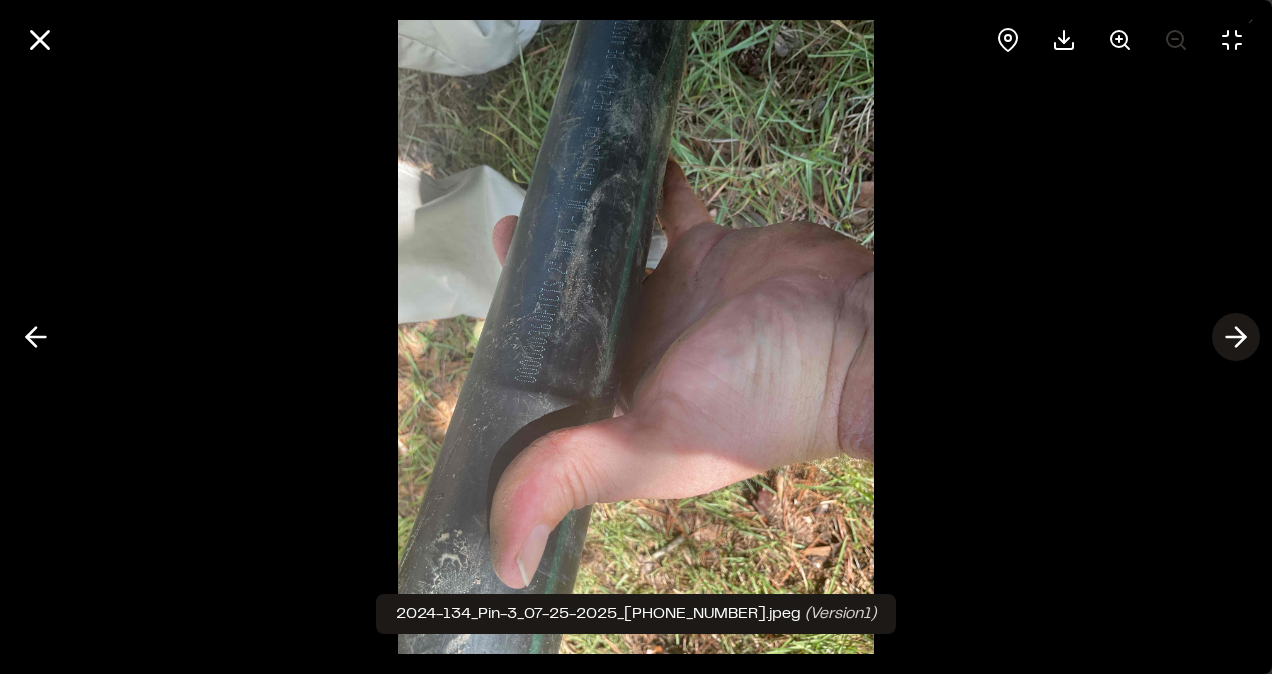 click 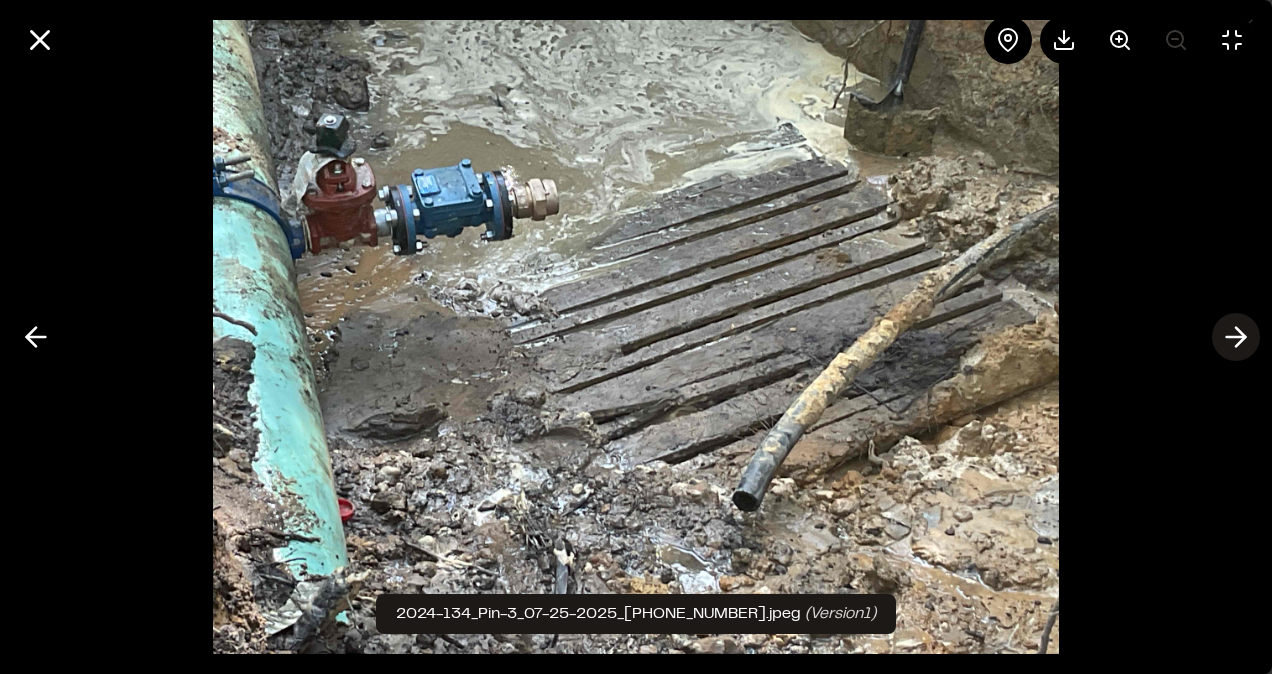click 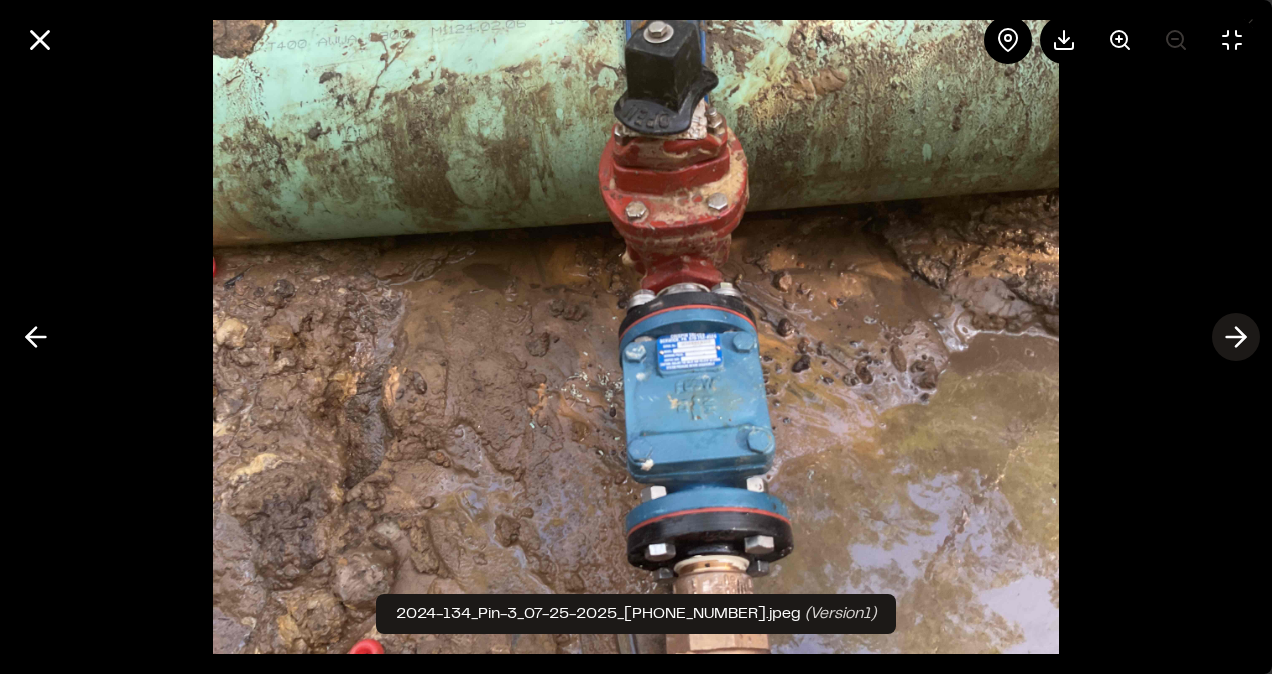click 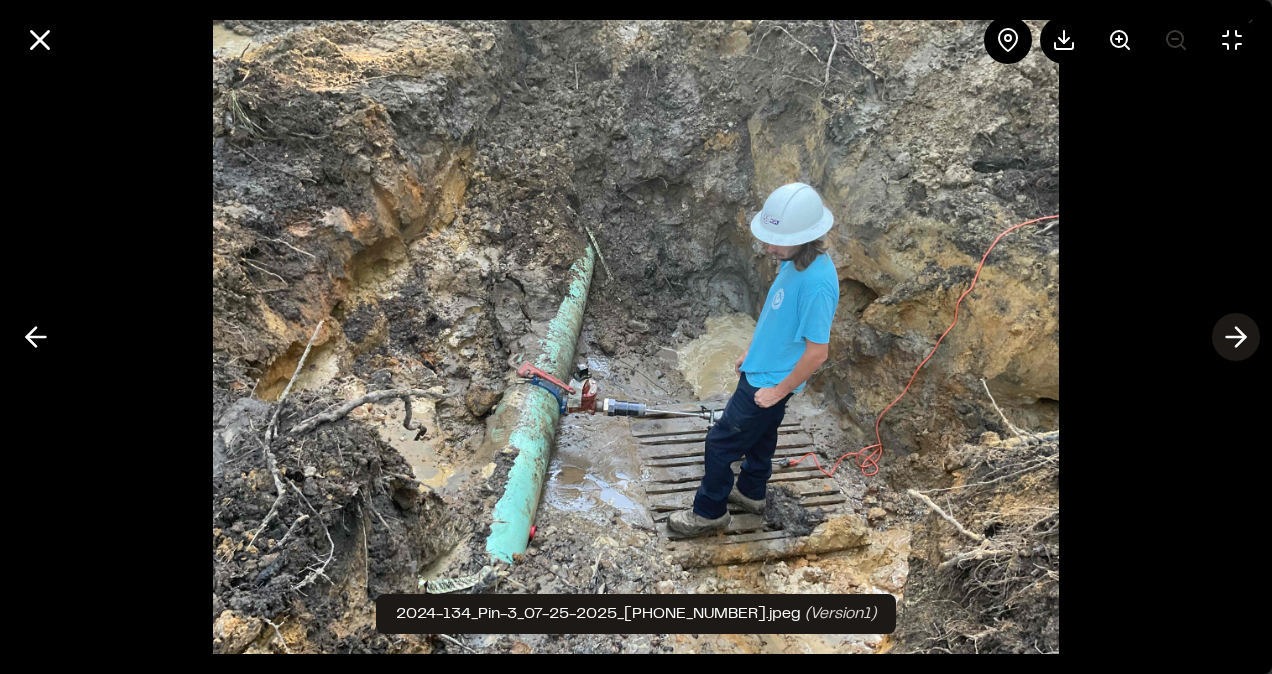 click 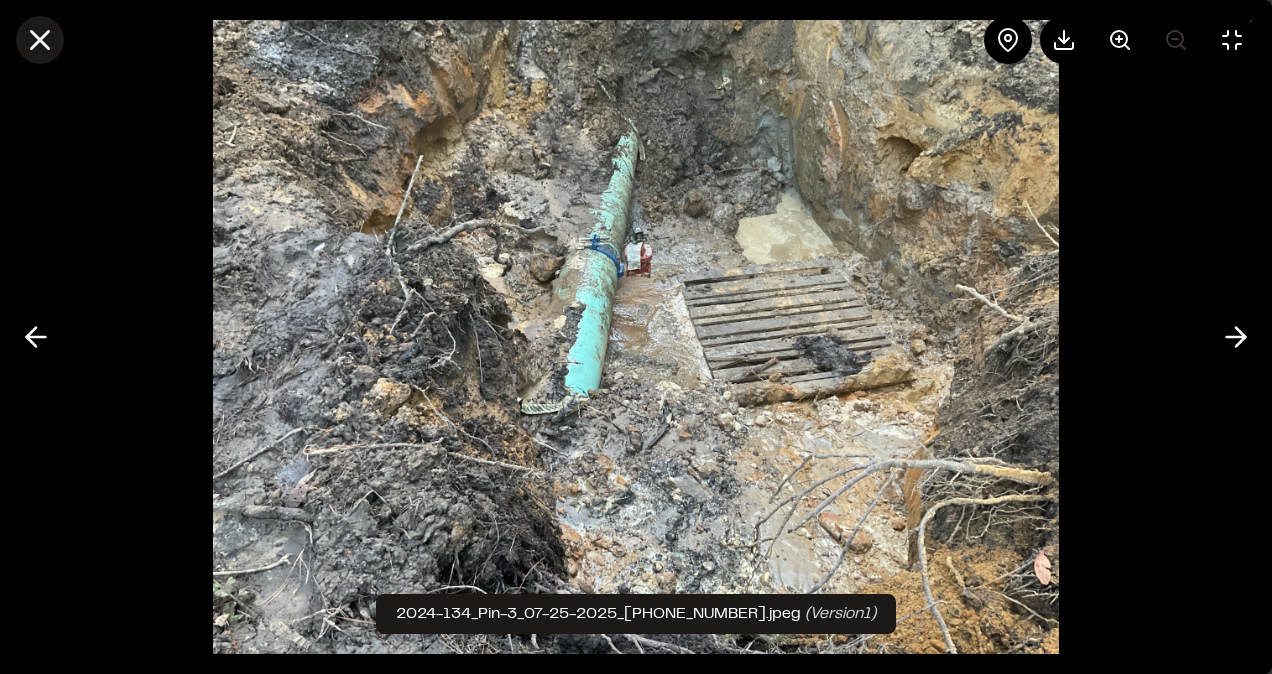 click 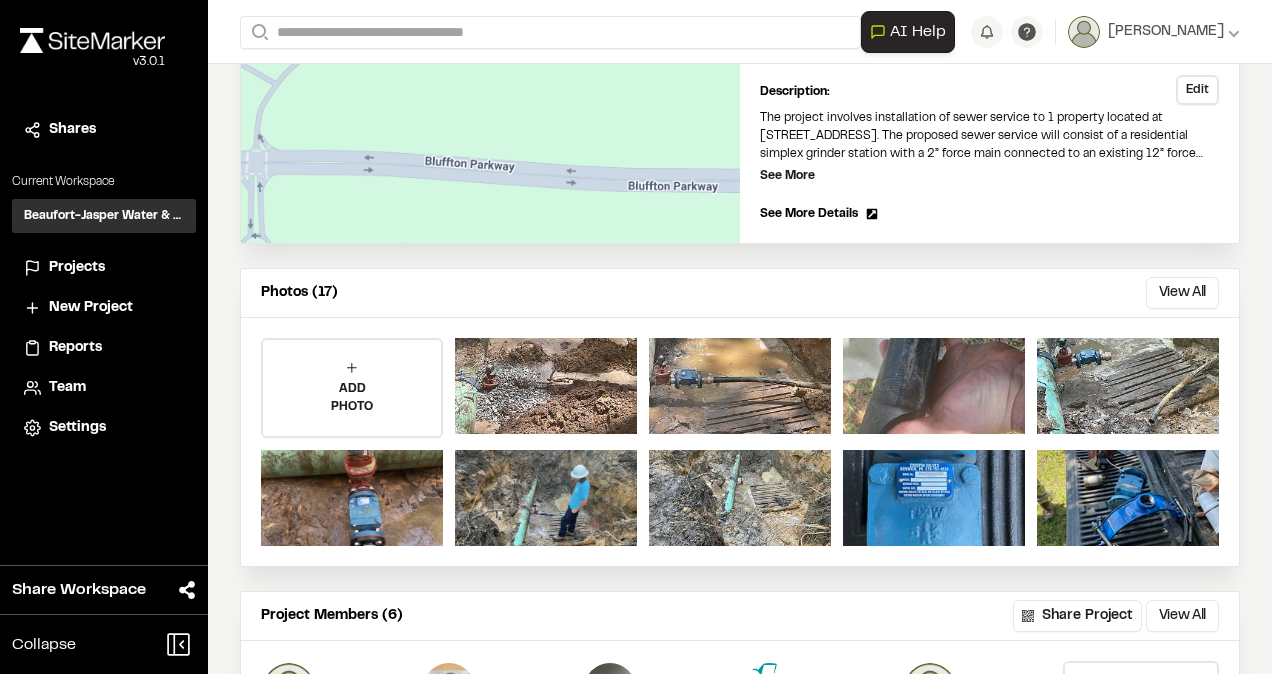click on "The project involves installation of sewer service to 1 property located at 375 Hampton Parkway in Bluffton, SC. The proposed sewer service will consist of a residential simplex grinder station with a 2” force main connected to an existing 12” force main in the right-of-way of Hampton Parkway." at bounding box center (989, 136) 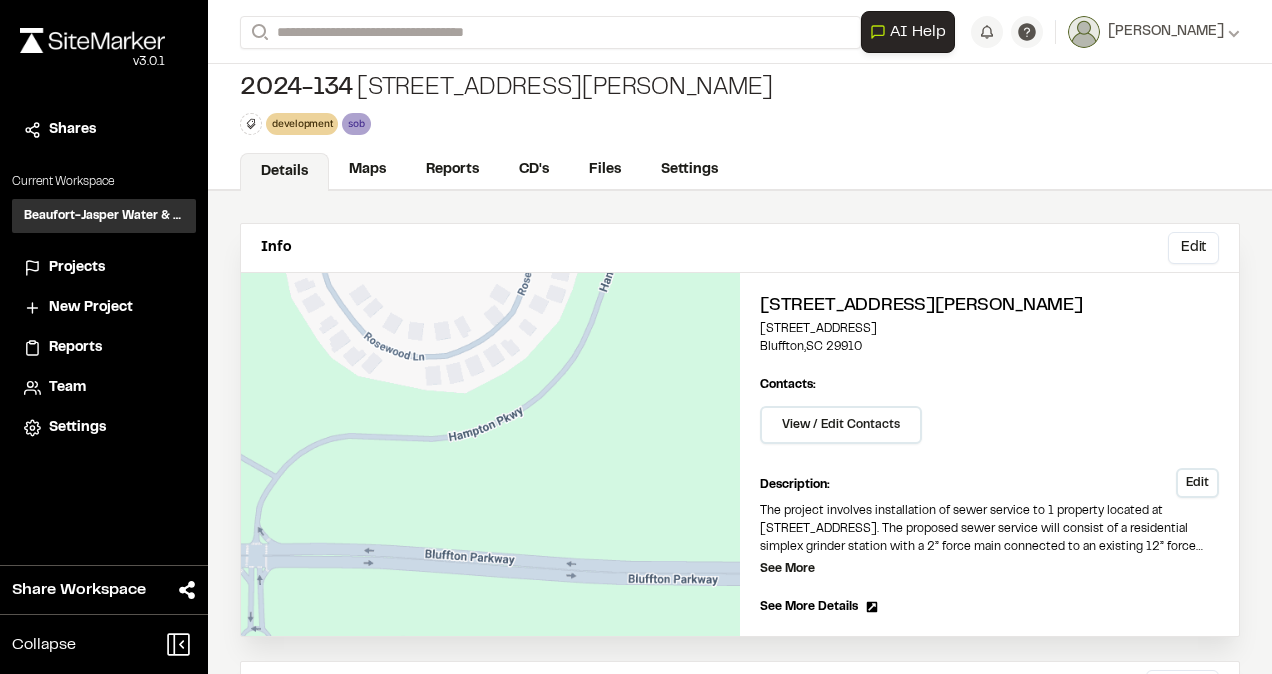 scroll, scrollTop: 0, scrollLeft: 0, axis: both 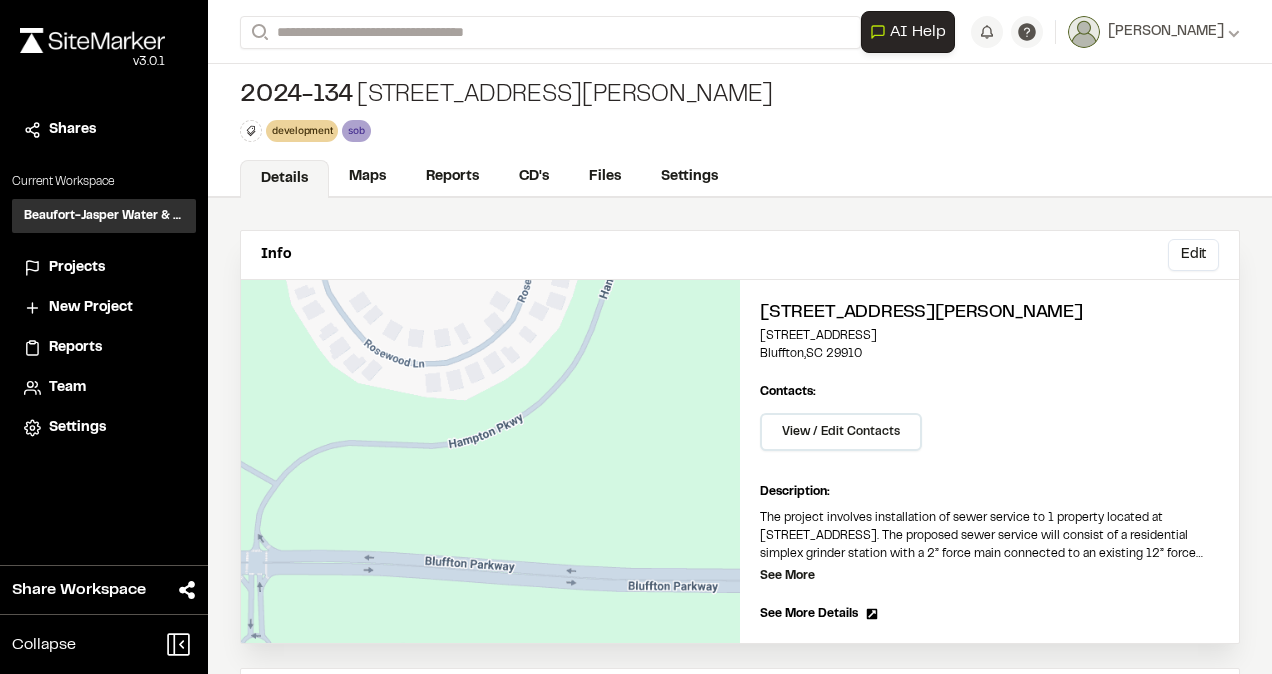 click on "See More Details" at bounding box center (809, 614) 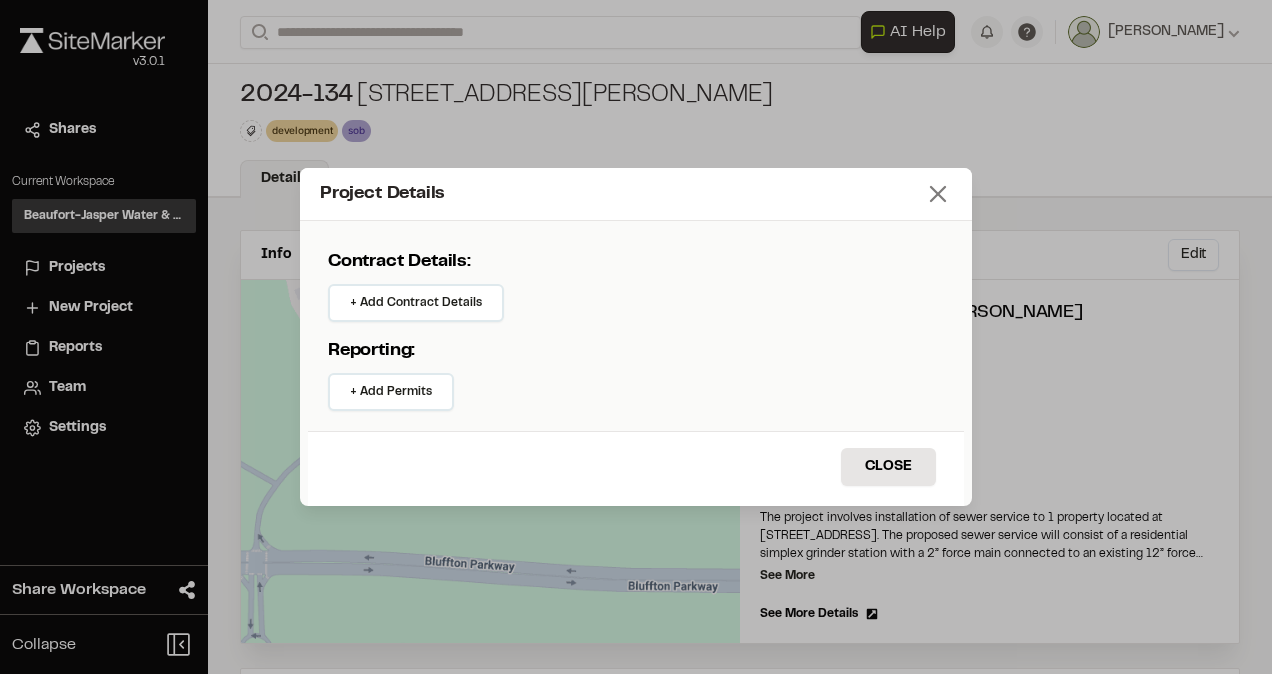 click 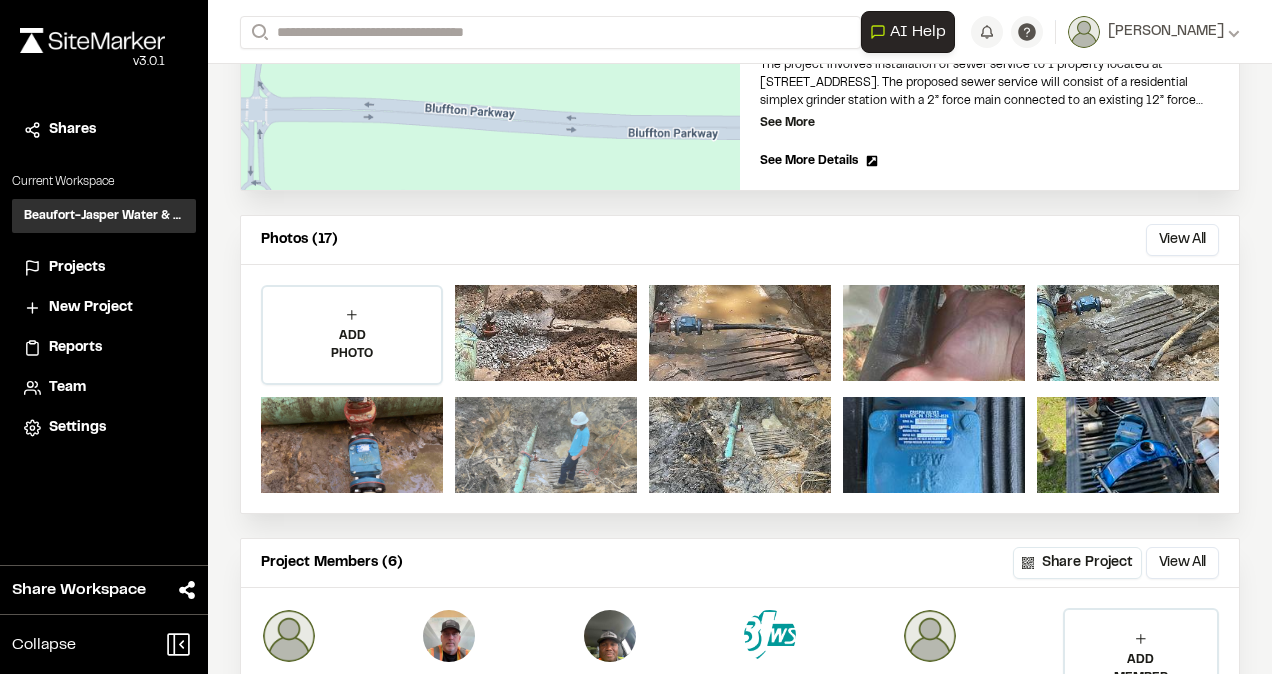 scroll, scrollTop: 258, scrollLeft: 0, axis: vertical 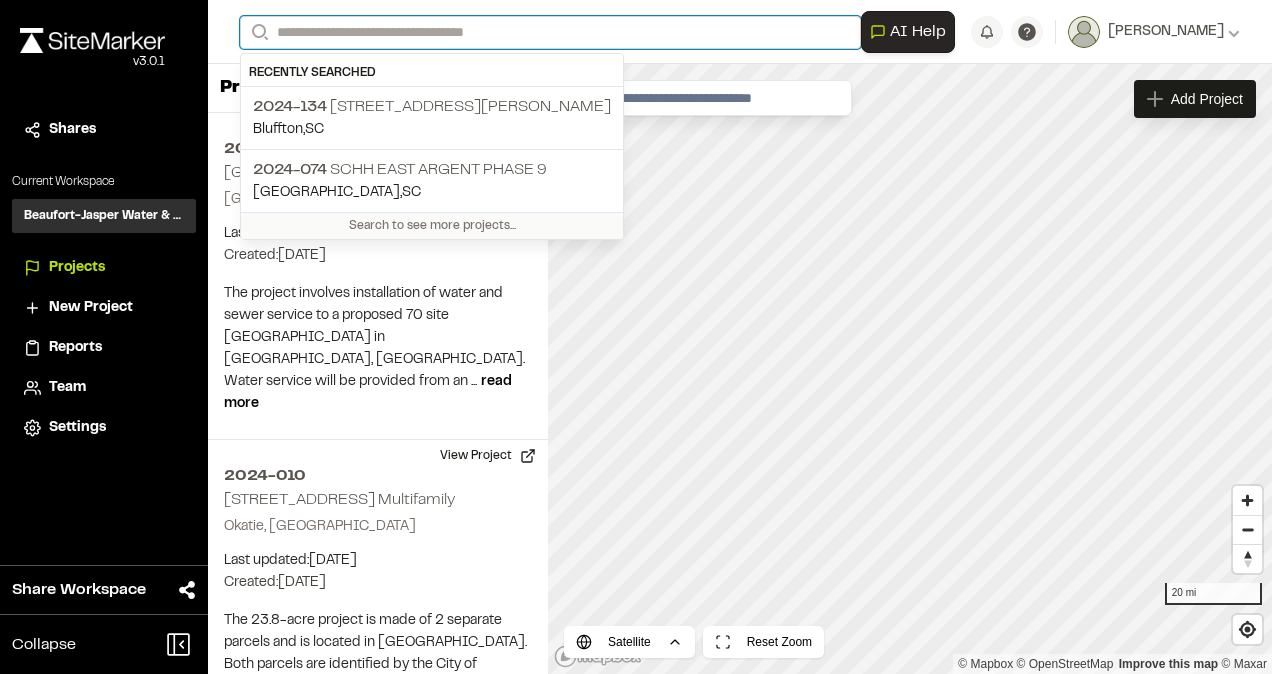 click on "Search" at bounding box center (550, 32) 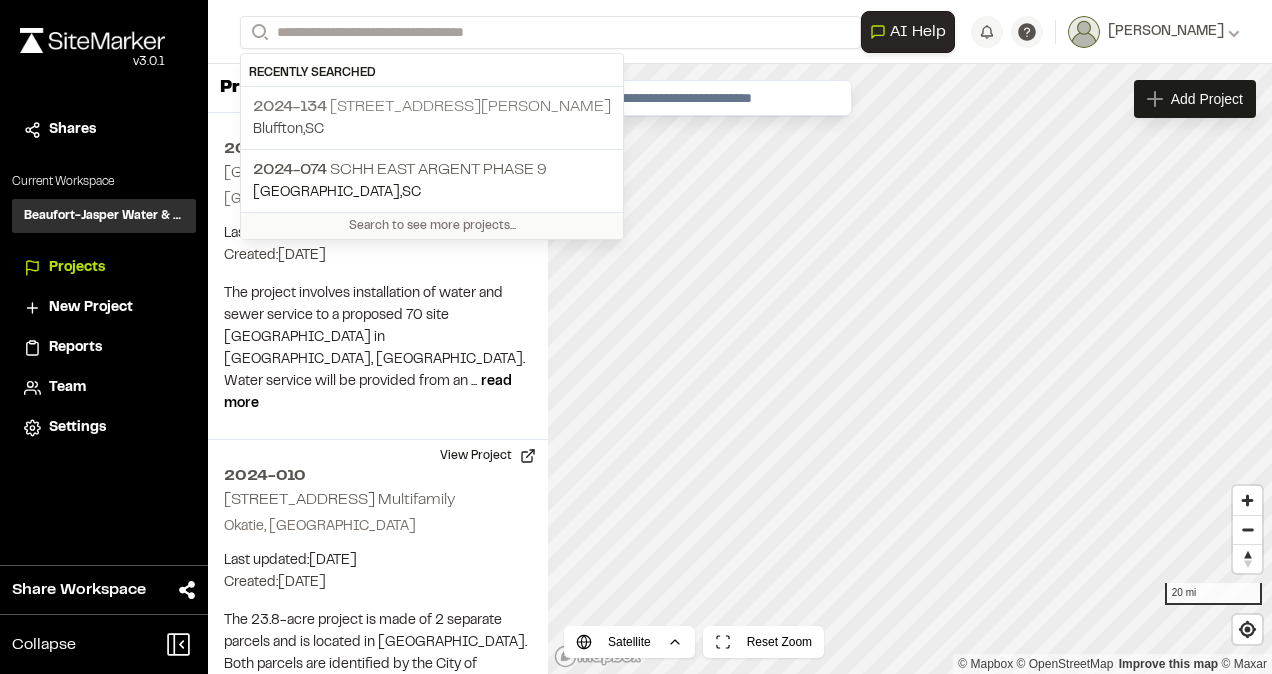 click on "2024-134   375 Hampton Parkway Hertz Sewer" at bounding box center (432, 107) 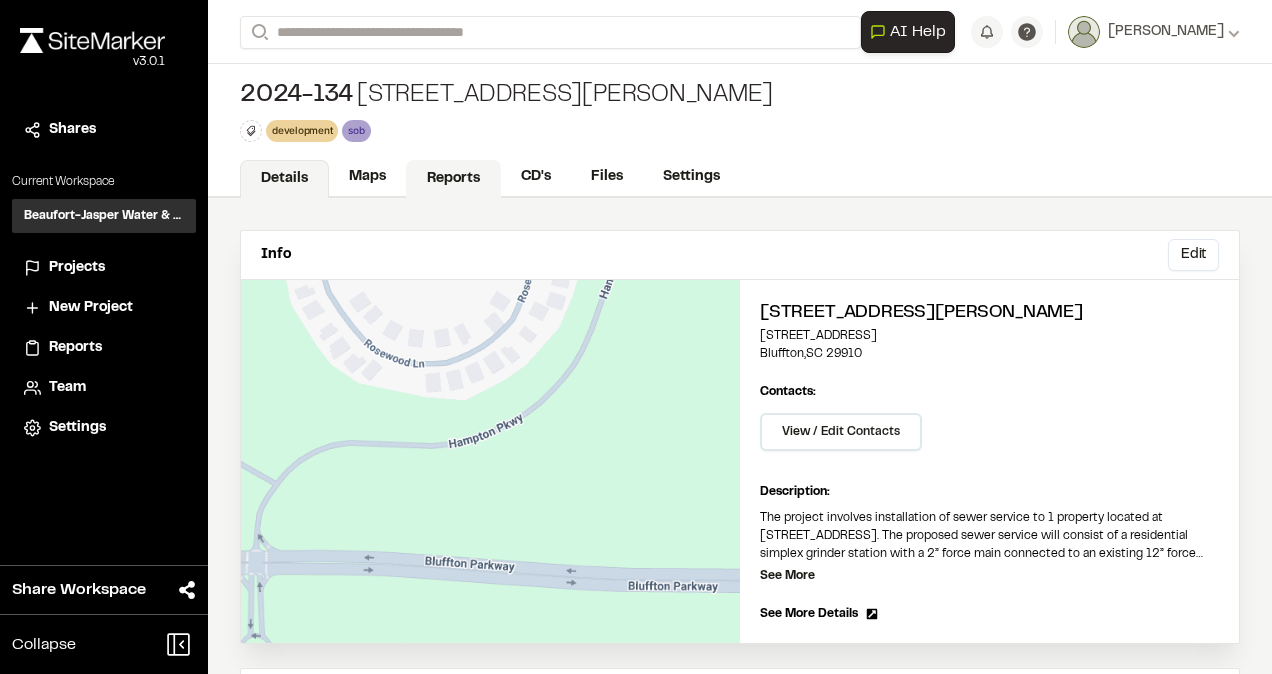 click on "Reports" at bounding box center (453, 179) 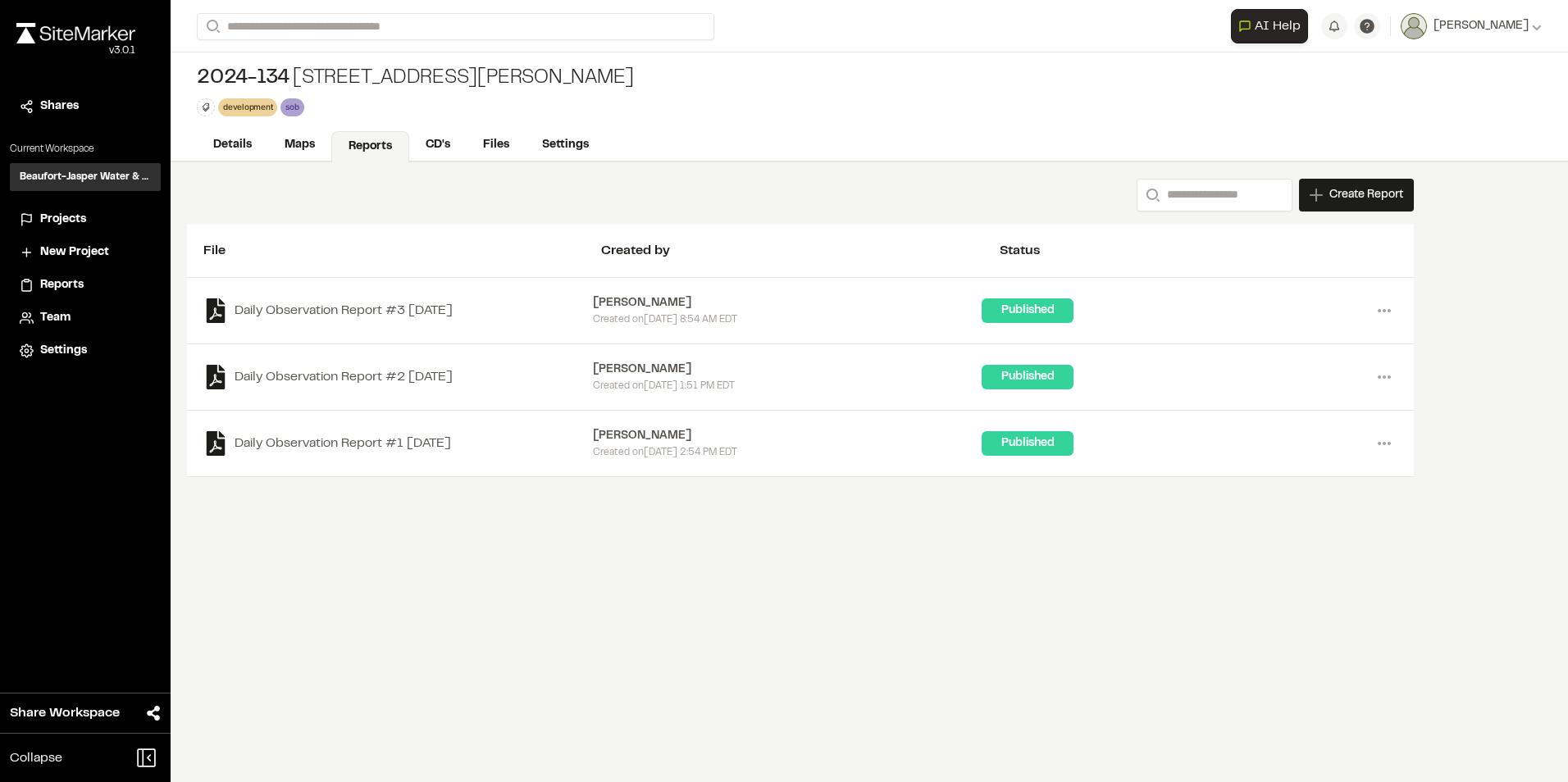 click on "Create Report" at bounding box center [1366, 195] 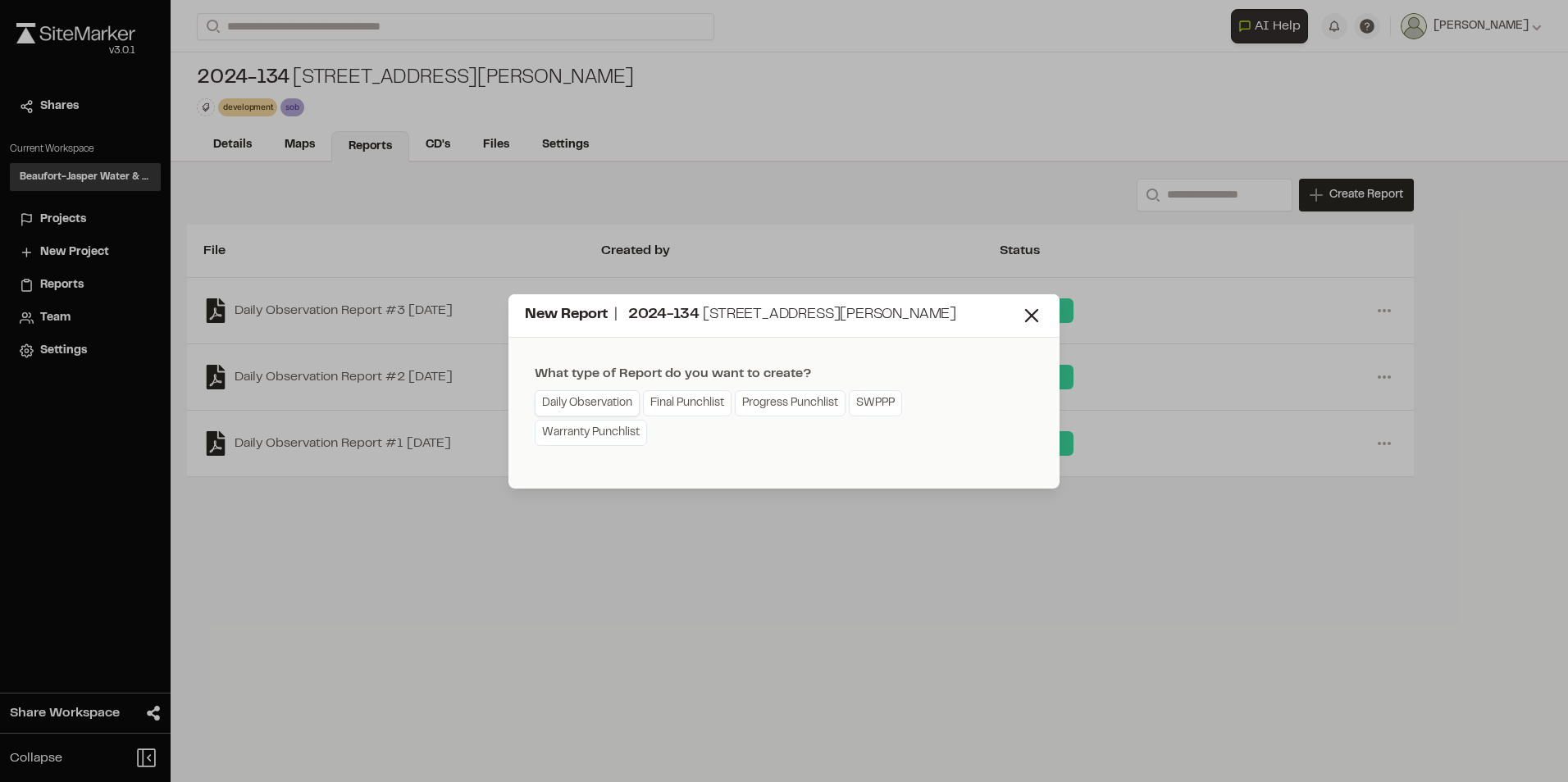 click on "Daily Observation" at bounding box center (587, 403) 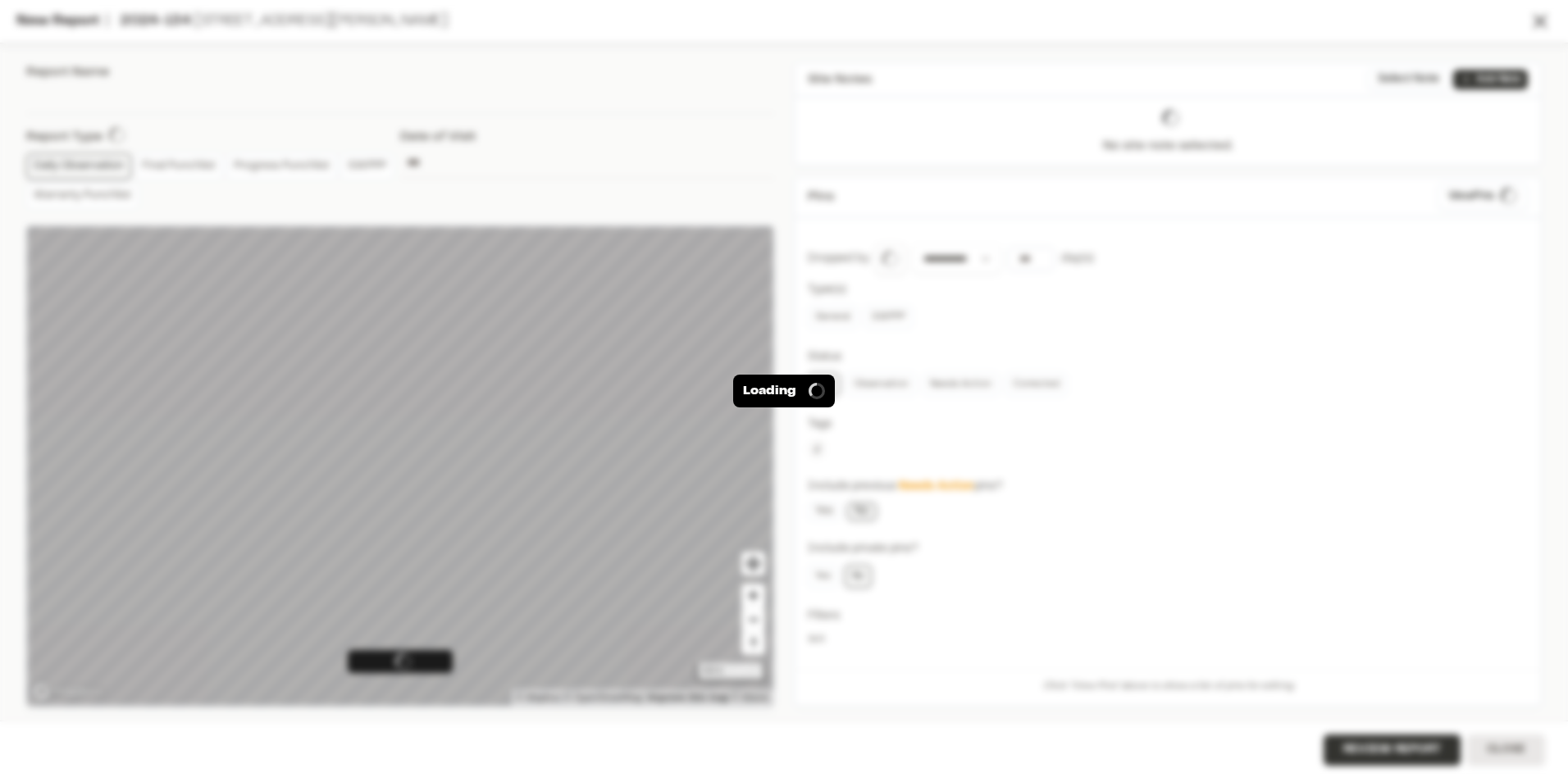type on "**********" 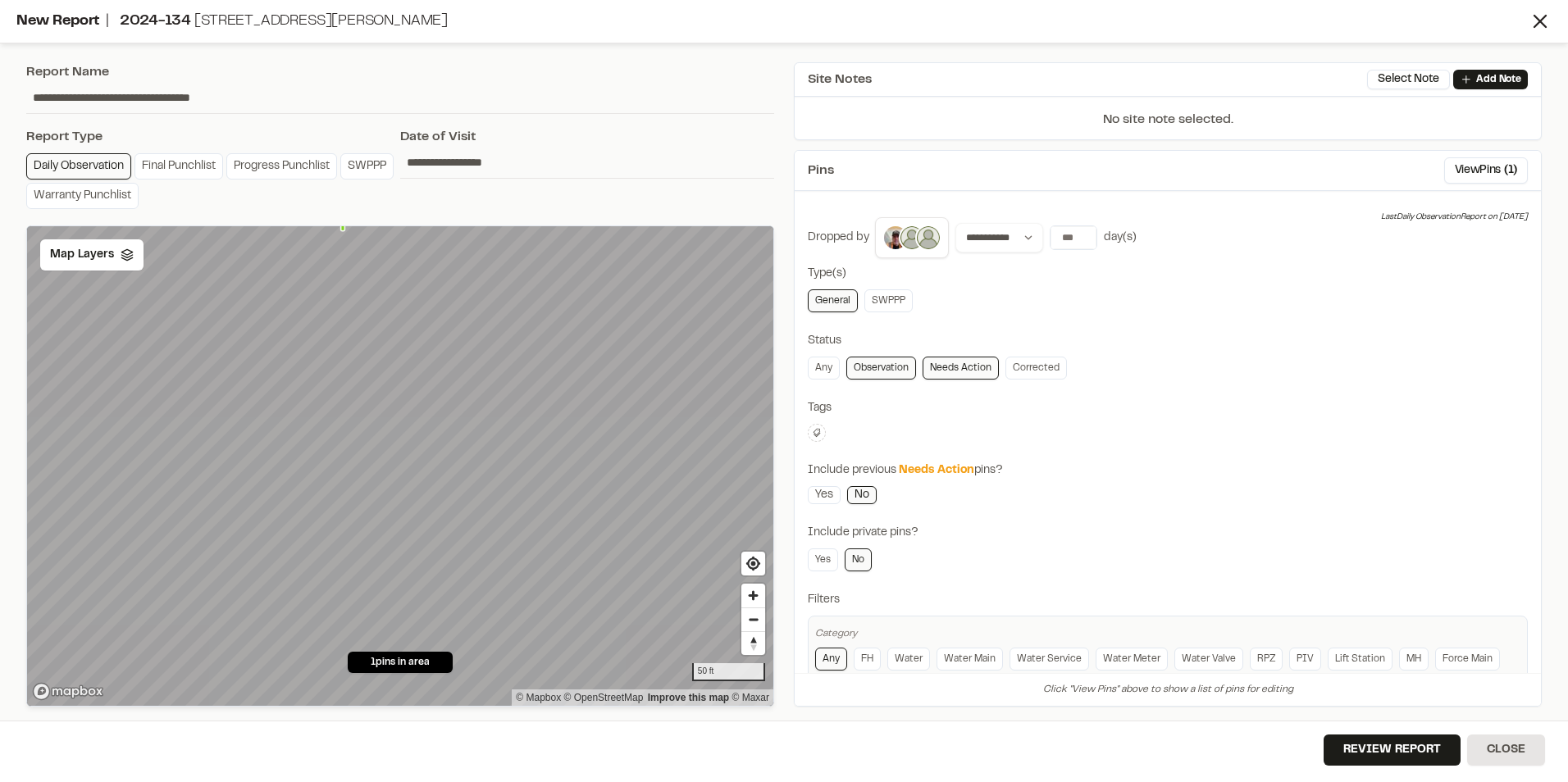 drag, startPoint x: 399, startPoint y: 470, endPoint x: 300, endPoint y: 134, distance: 350.28132 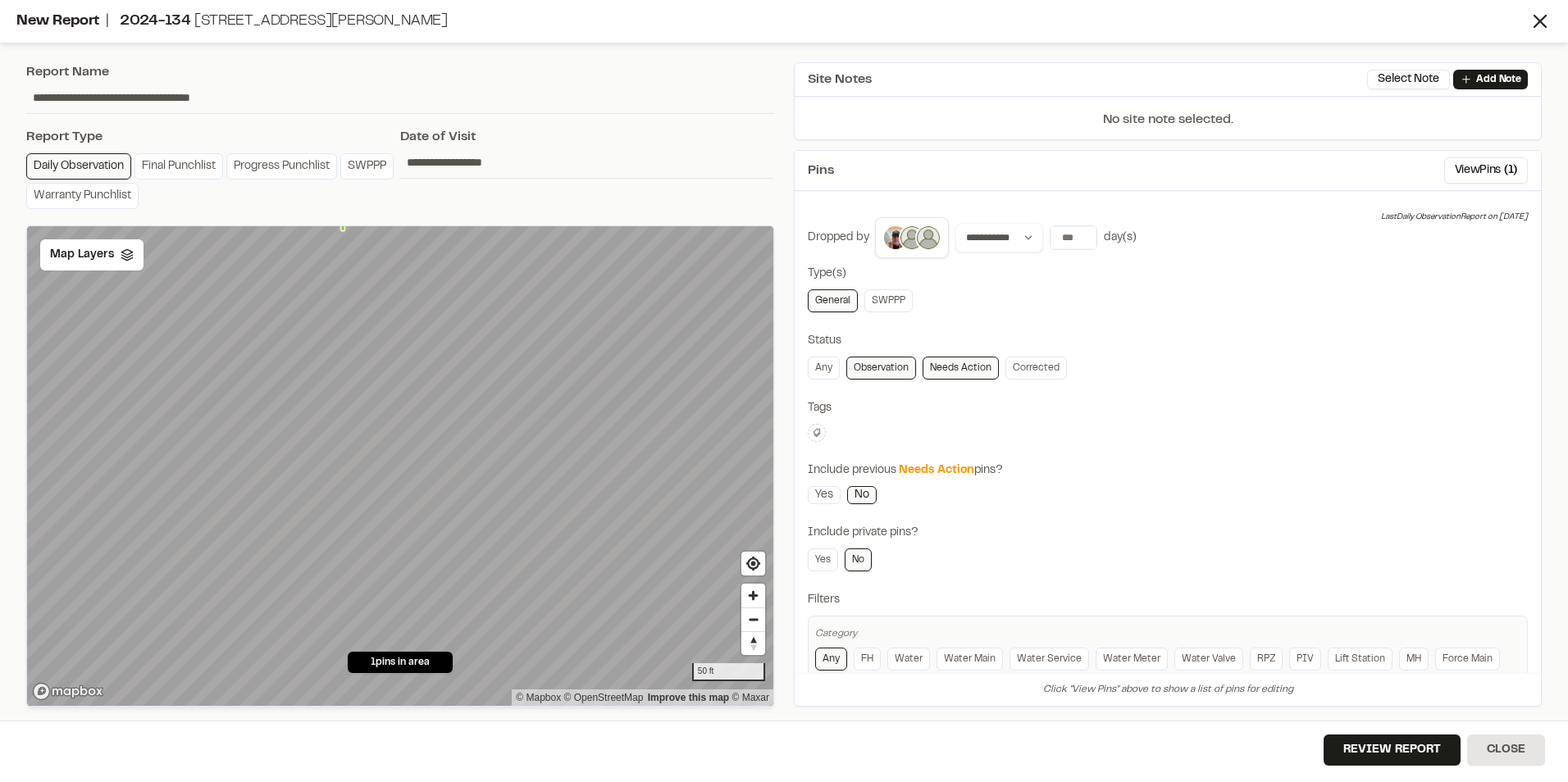 click on "**********" at bounding box center (400, 384) 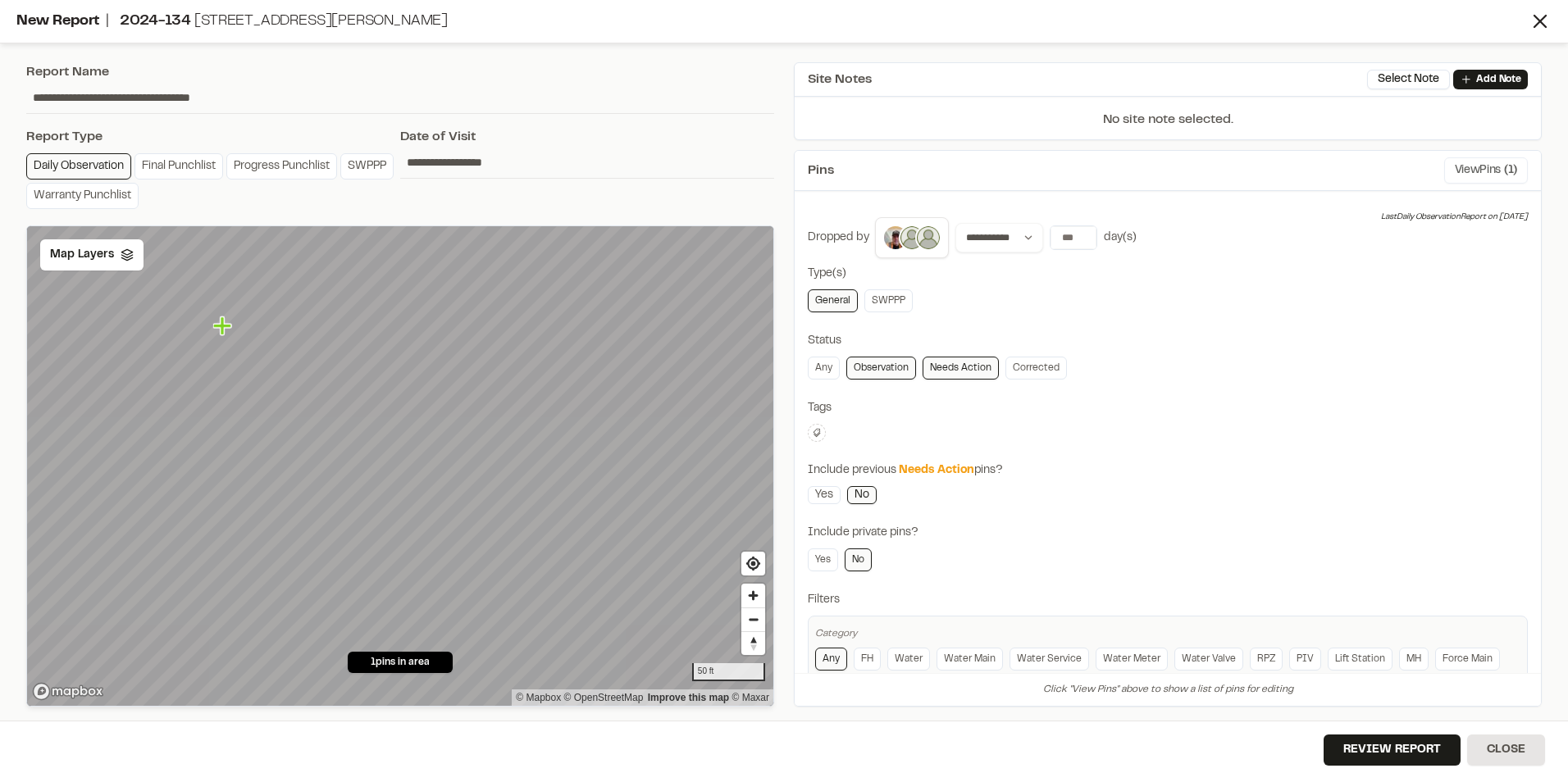 click on "View  Pins   ( 1 )" at bounding box center [1486, 170] 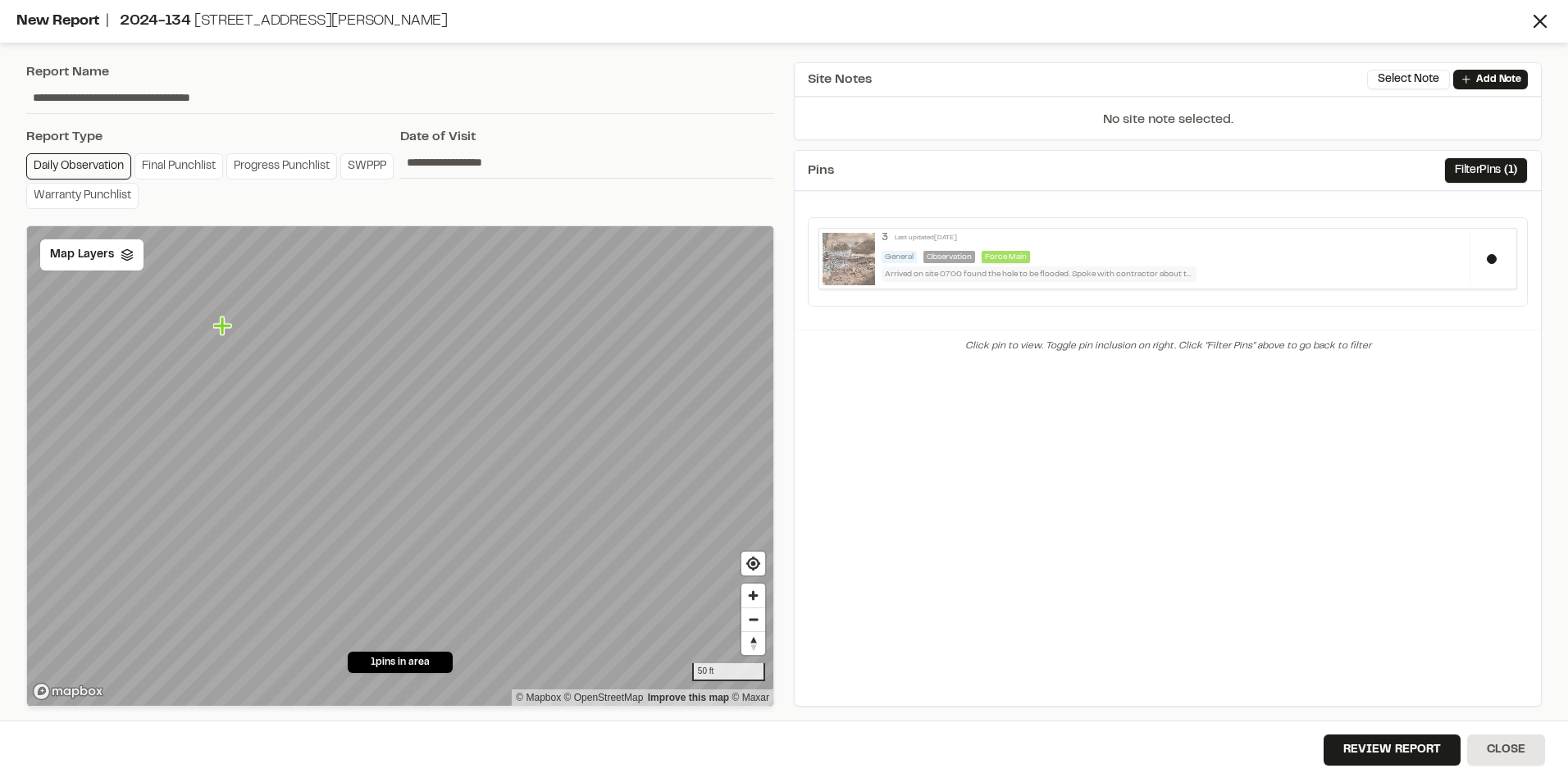 click on "Observation" at bounding box center [949, 257] 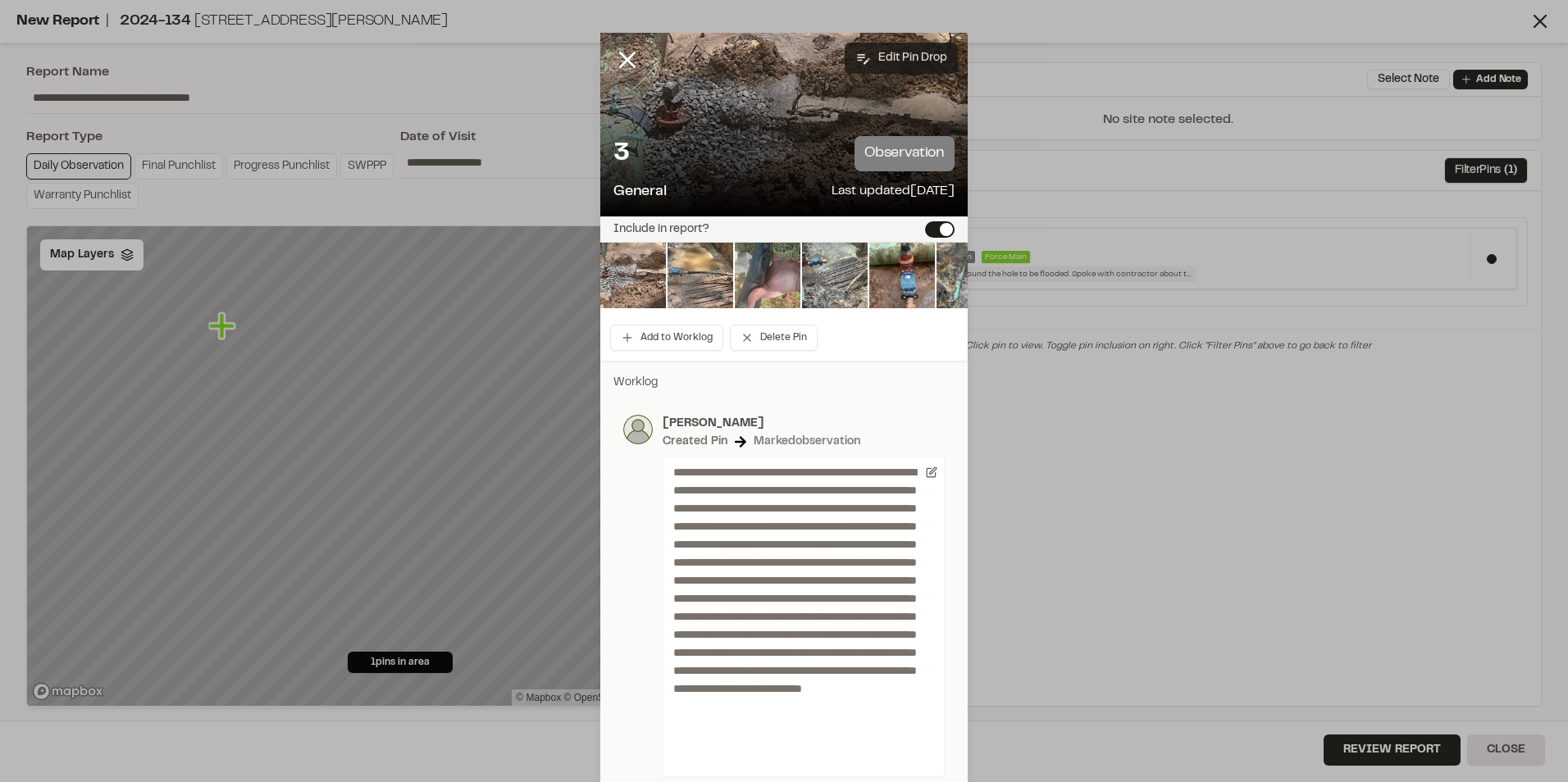click on "Edit Pin Drop" at bounding box center (901, 58) 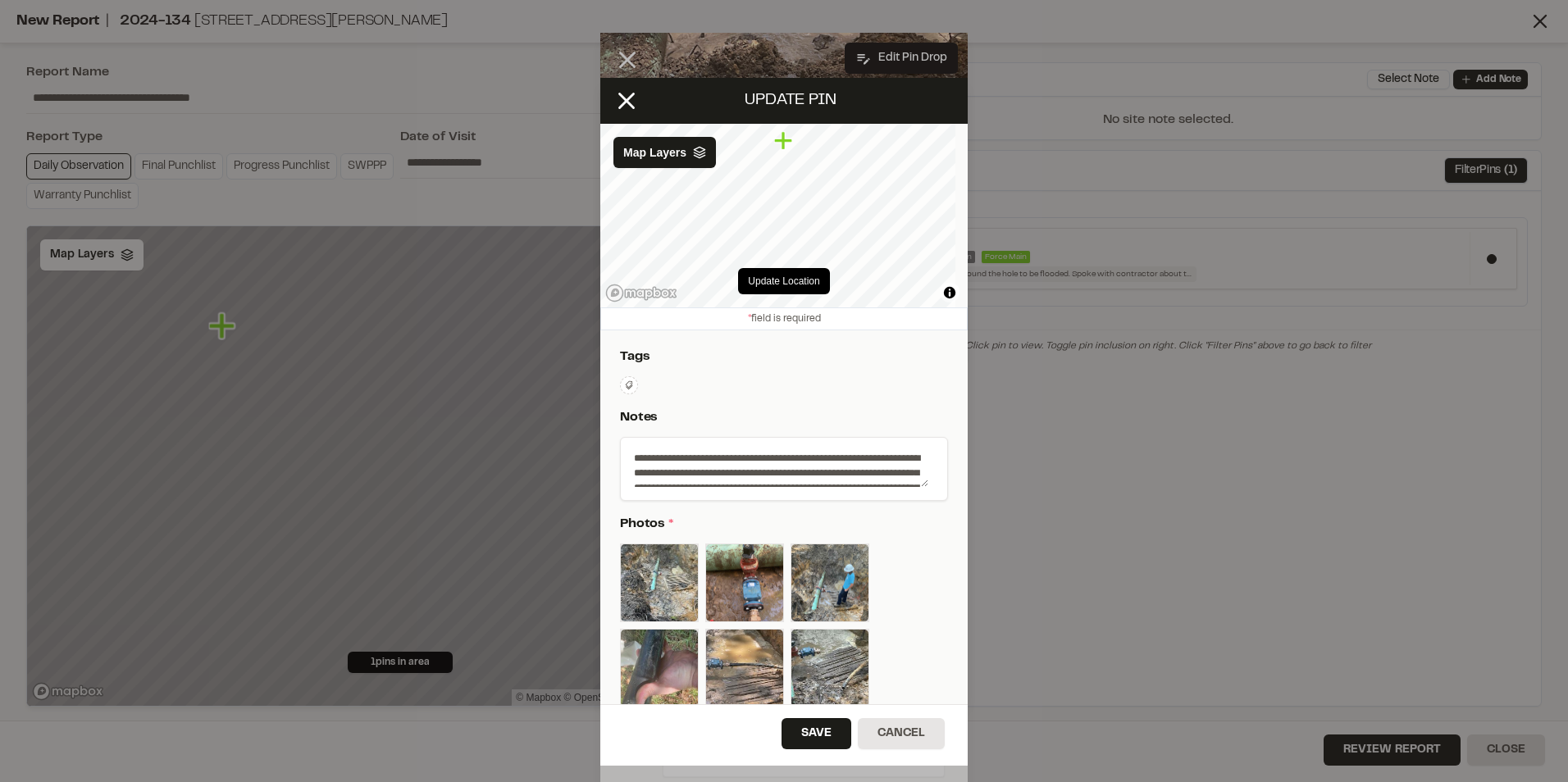 drag, startPoint x: 782, startPoint y: 220, endPoint x: 789, endPoint y: 145, distance: 75.325958 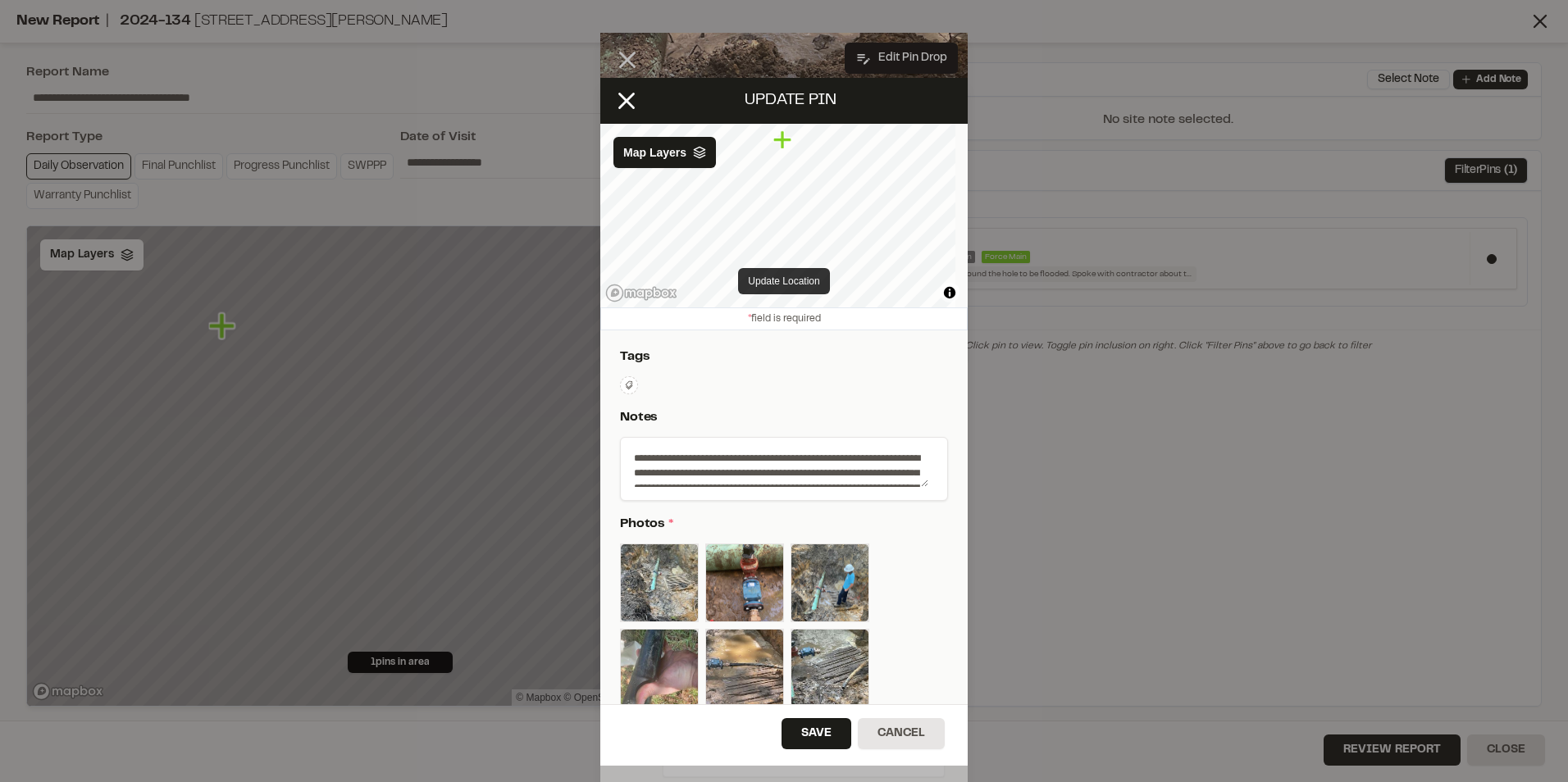 click on "Update Location" at bounding box center (783, 281) 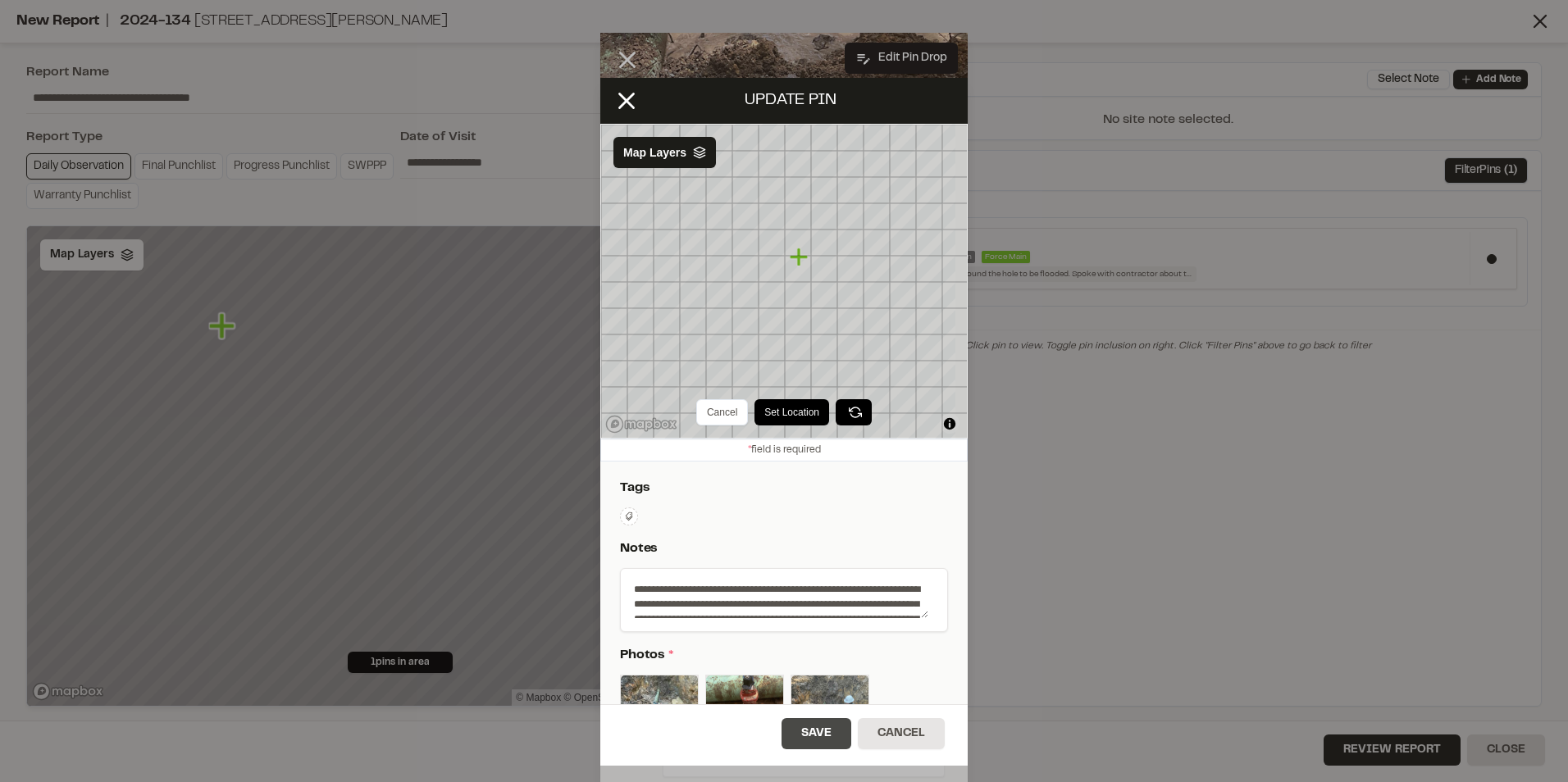 click on "Save" at bounding box center (816, 734) 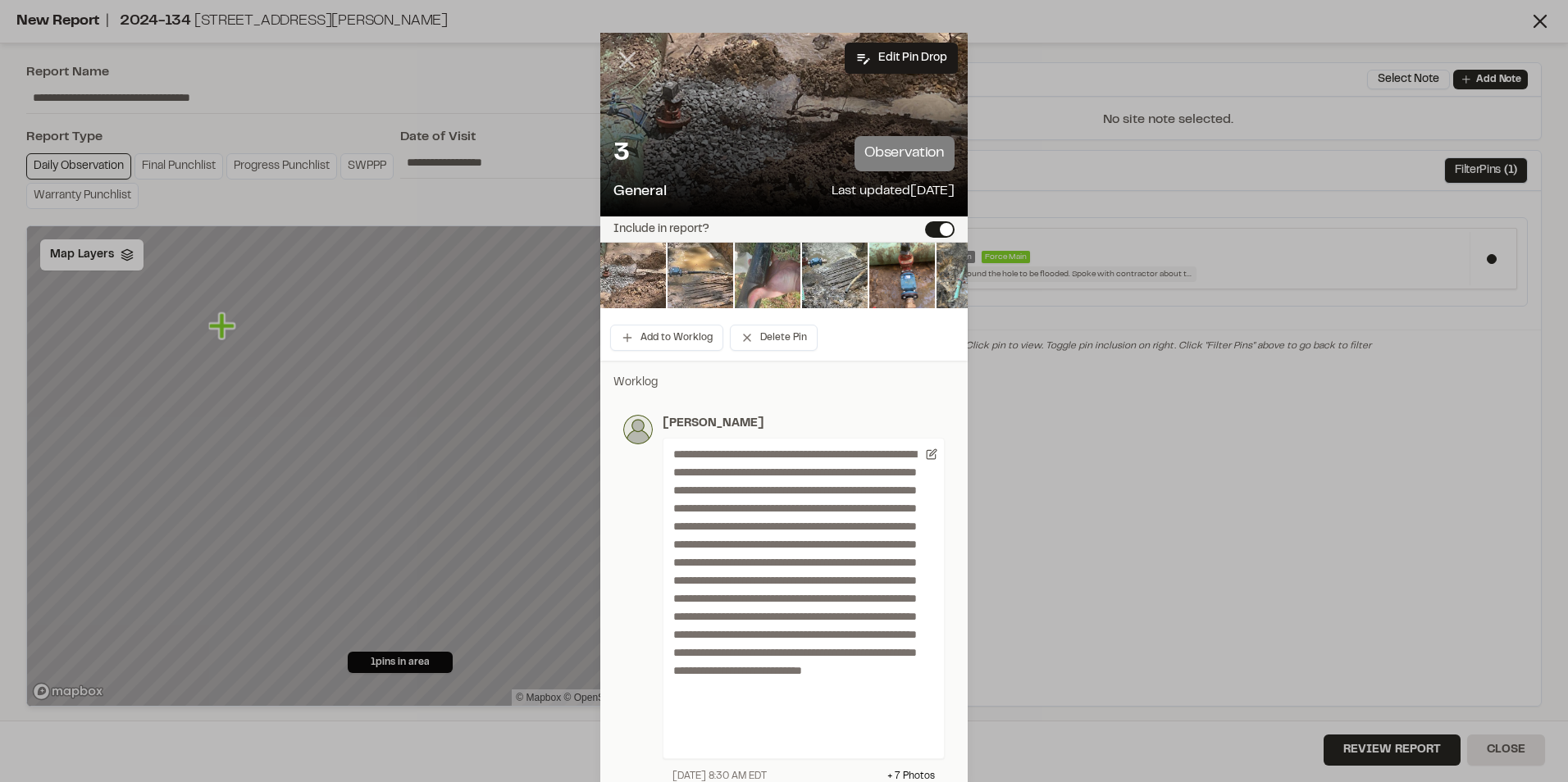click 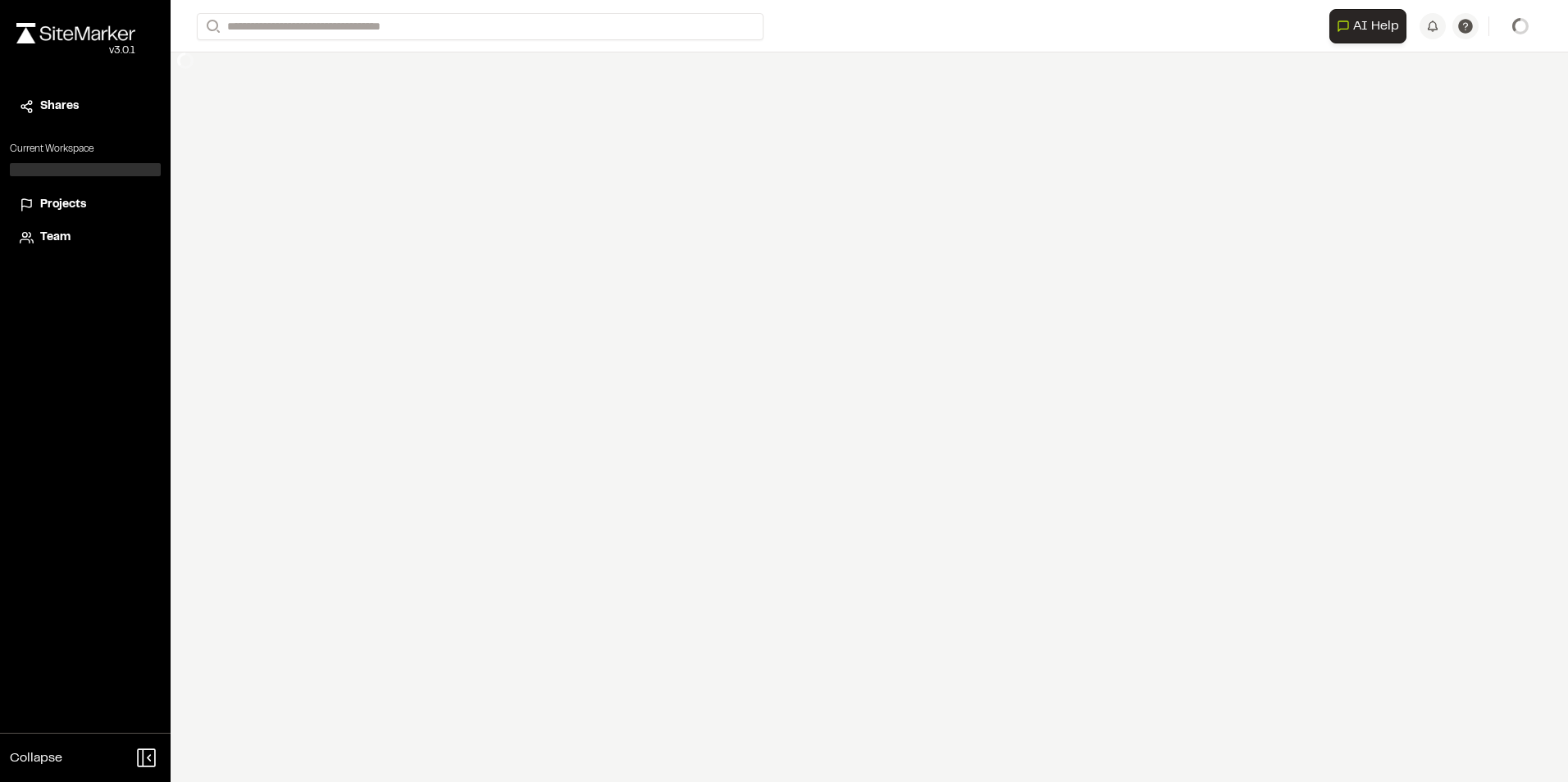 scroll, scrollTop: 0, scrollLeft: 0, axis: both 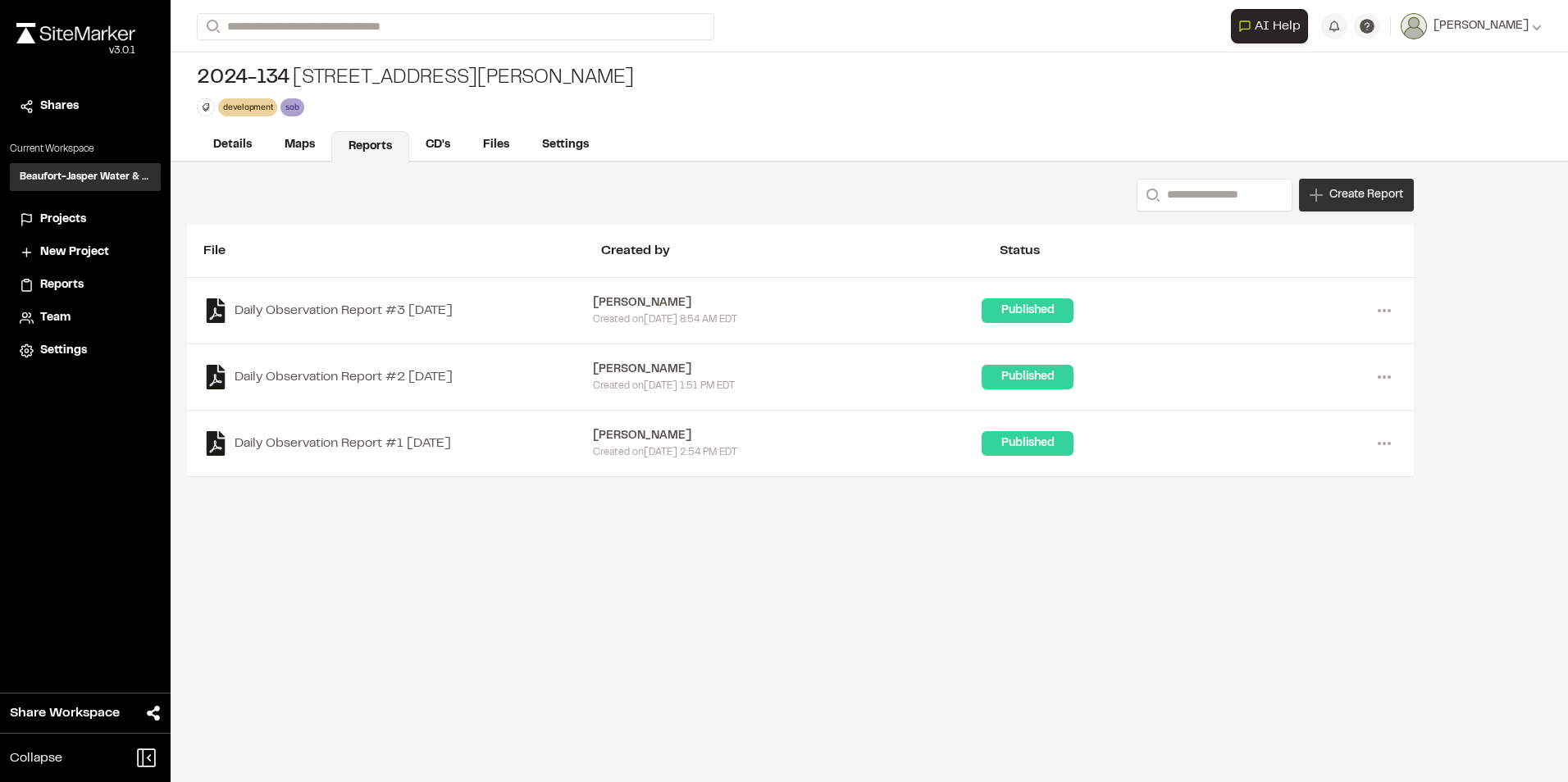 click on "Create Report" at bounding box center (1366, 195) 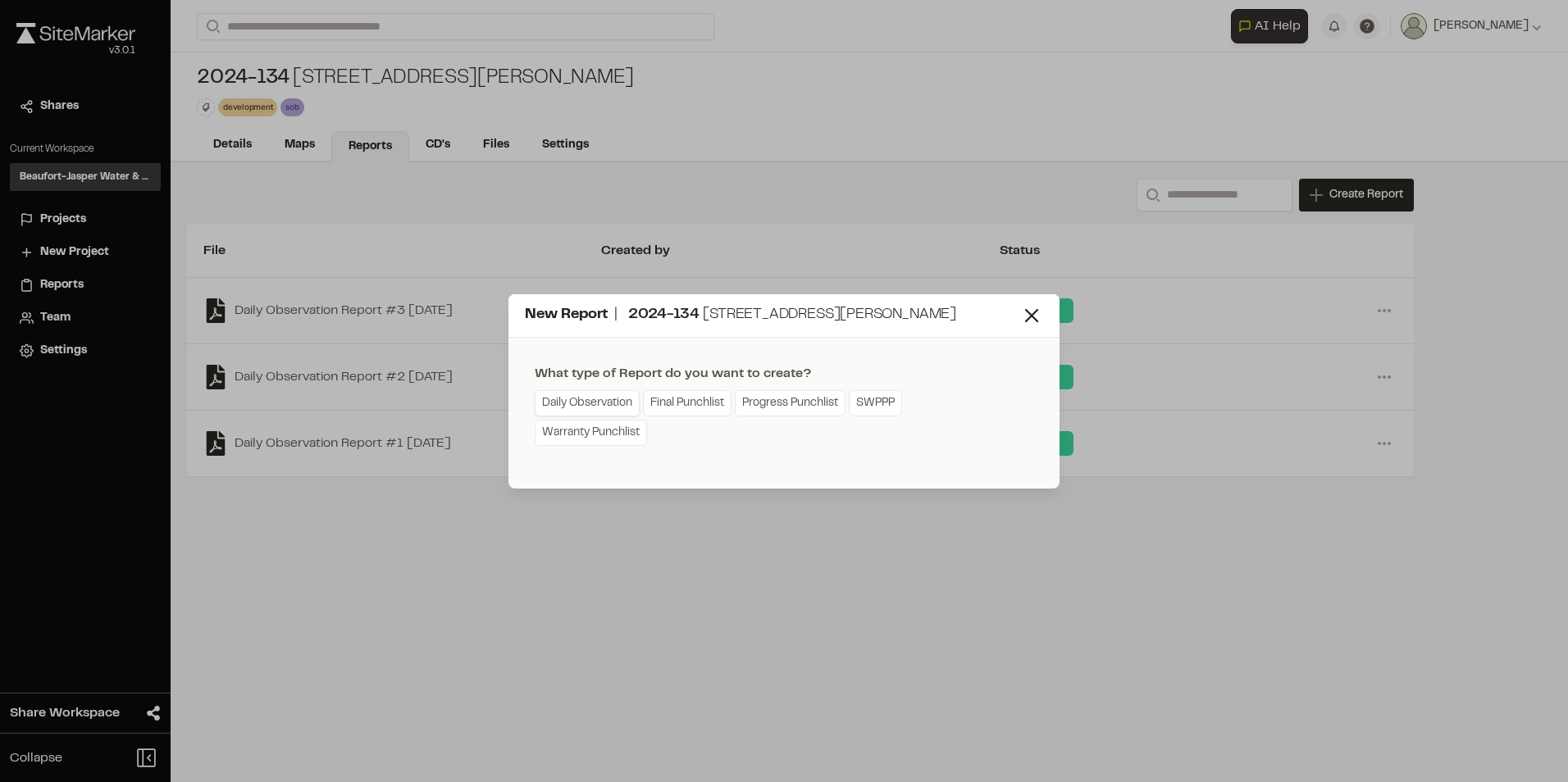 click on "Daily Observation" at bounding box center [587, 403] 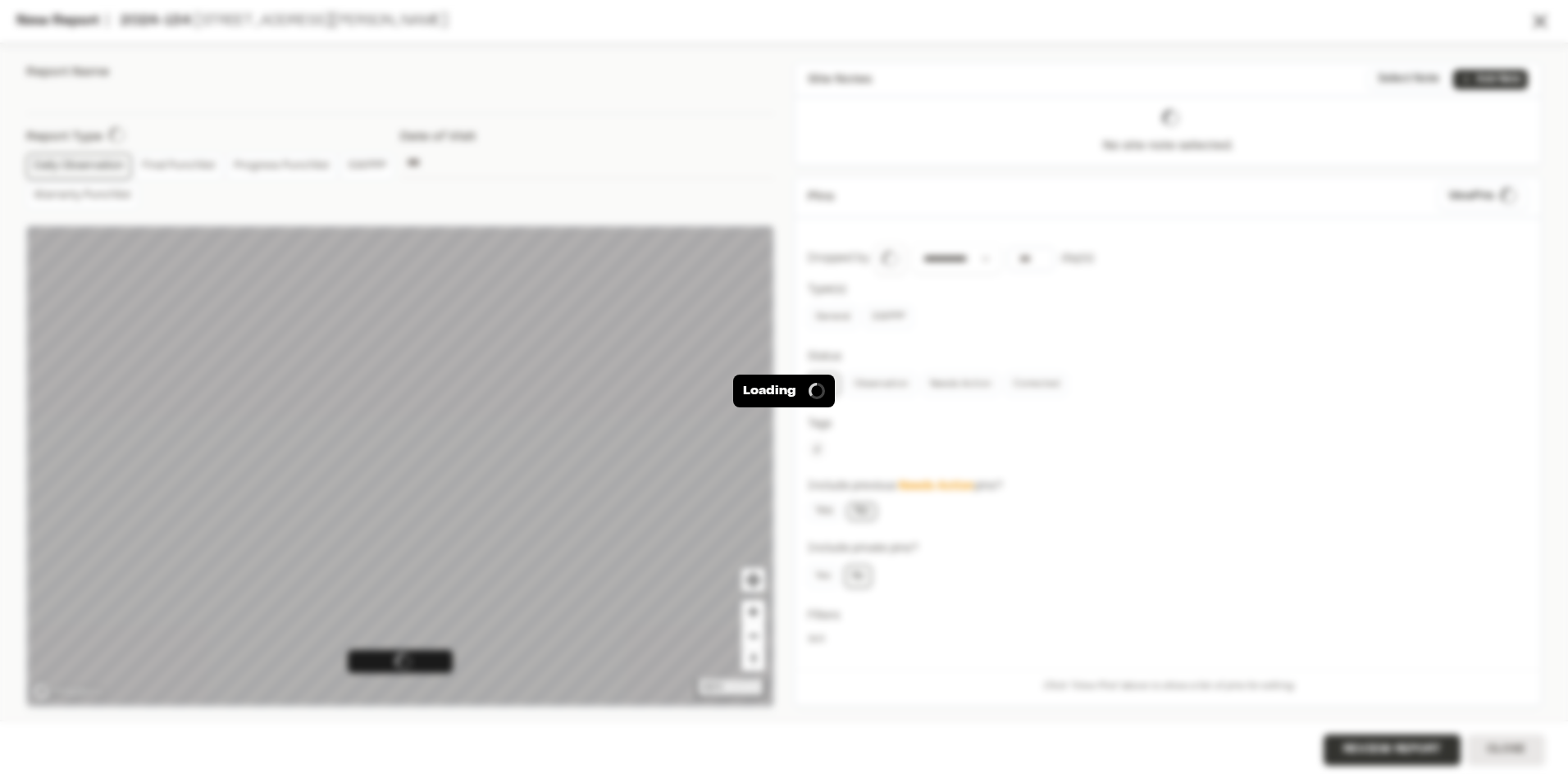 type on "**********" 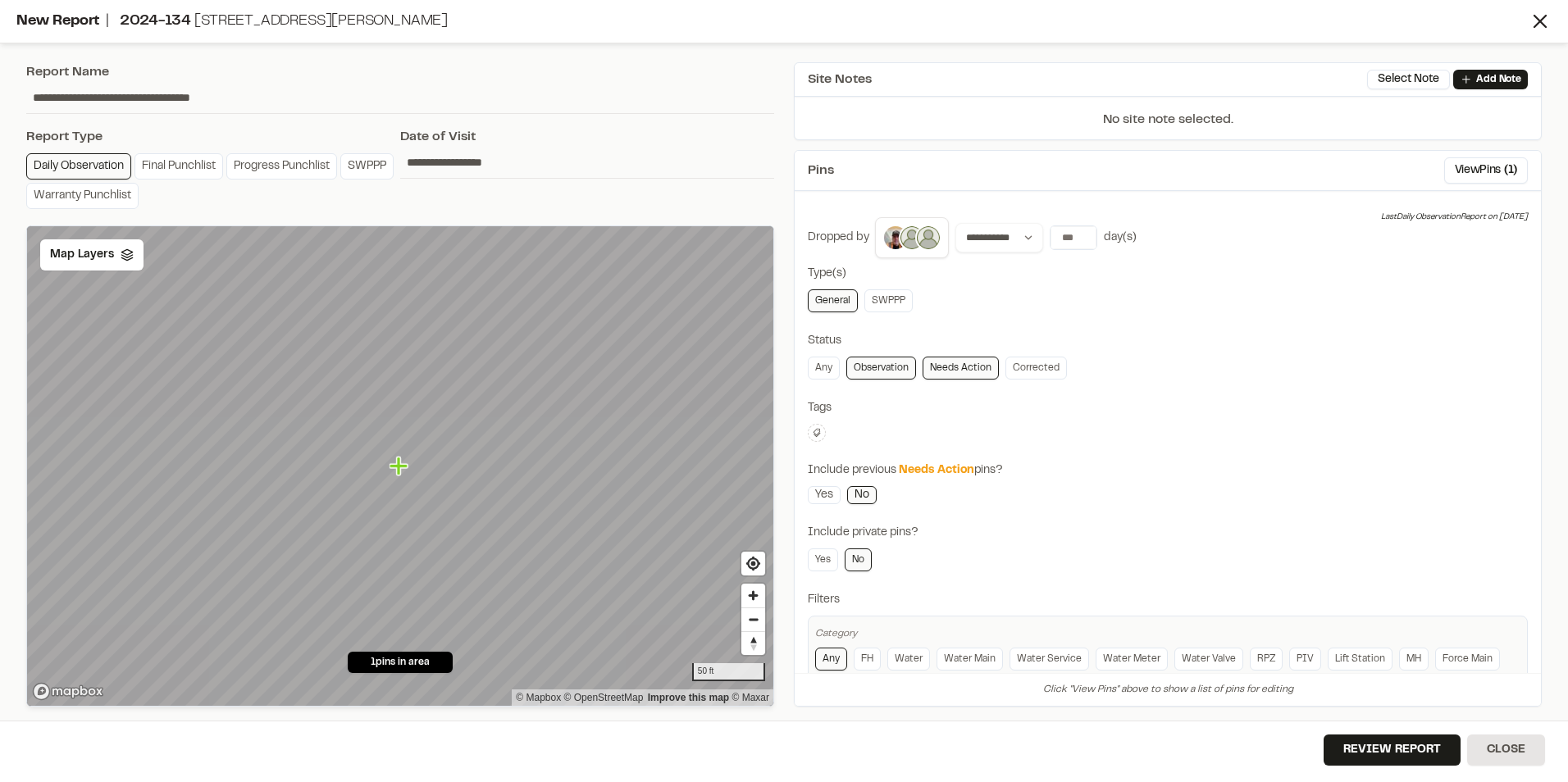 click on "Needs Action" at bounding box center [960, 368] 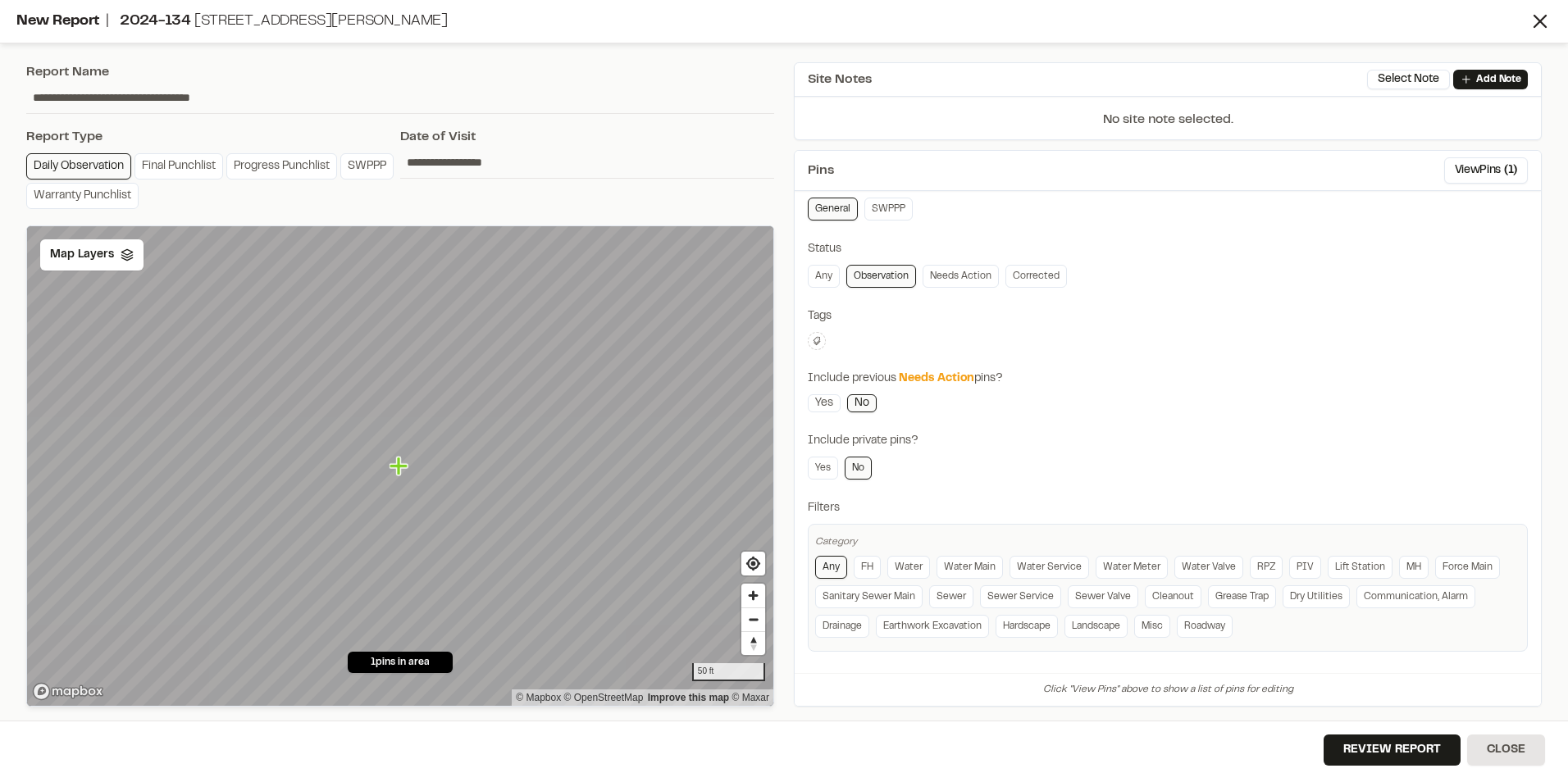 scroll, scrollTop: 93, scrollLeft: 0, axis: vertical 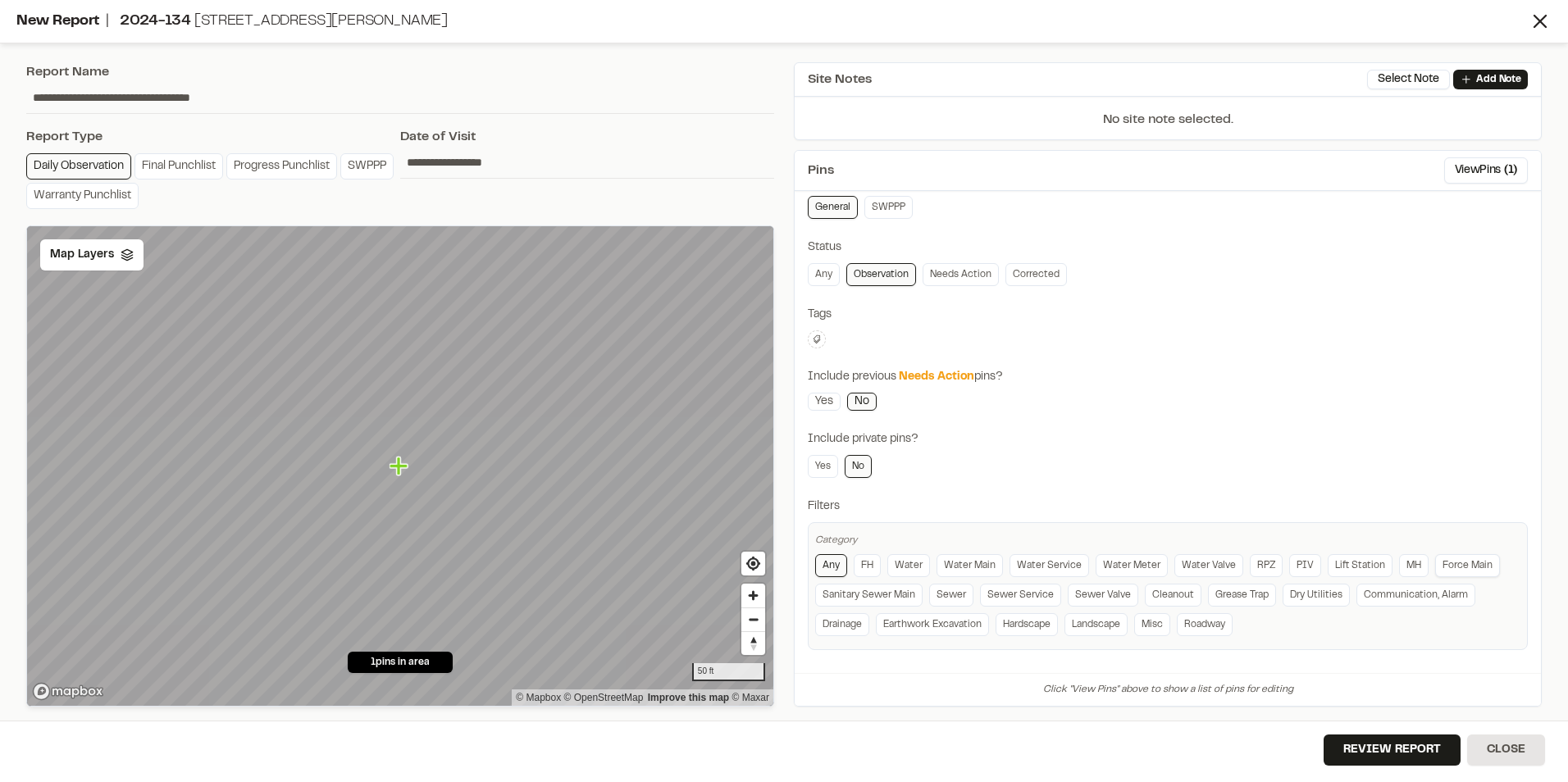 click on "Force Main" at bounding box center (1467, 566) 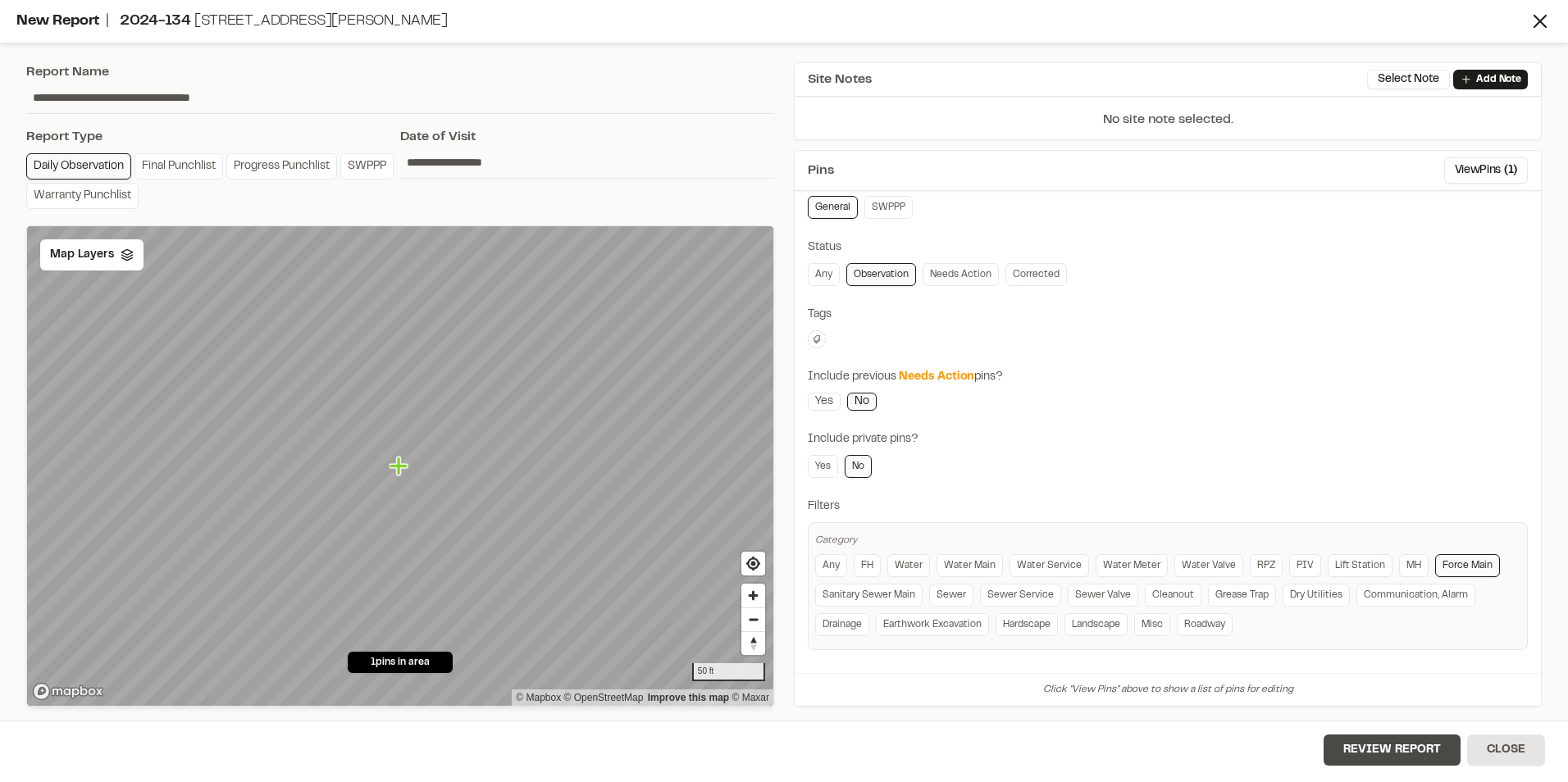 click on "Review Report" at bounding box center [1392, 750] 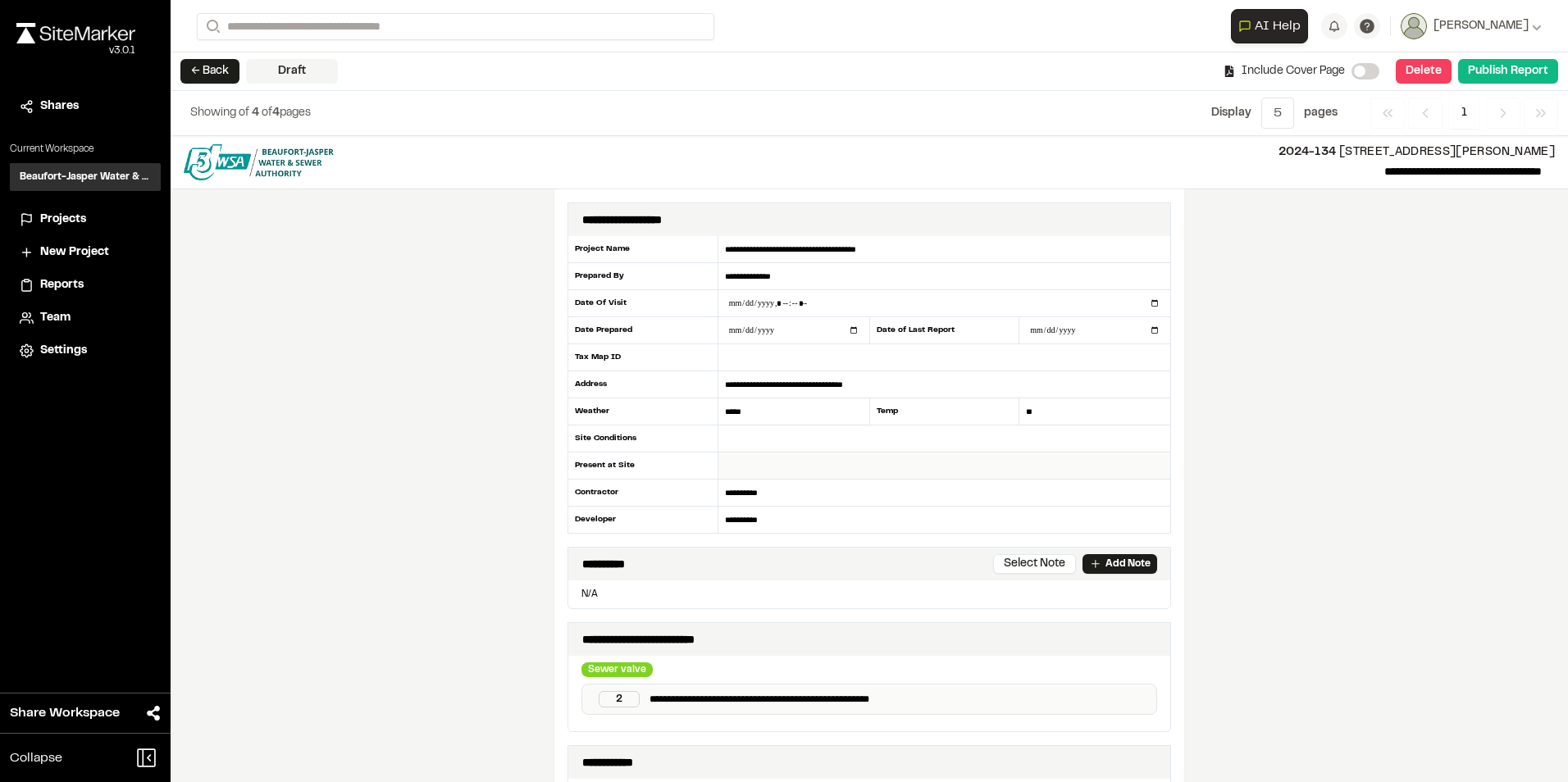 click at bounding box center (944, 466) 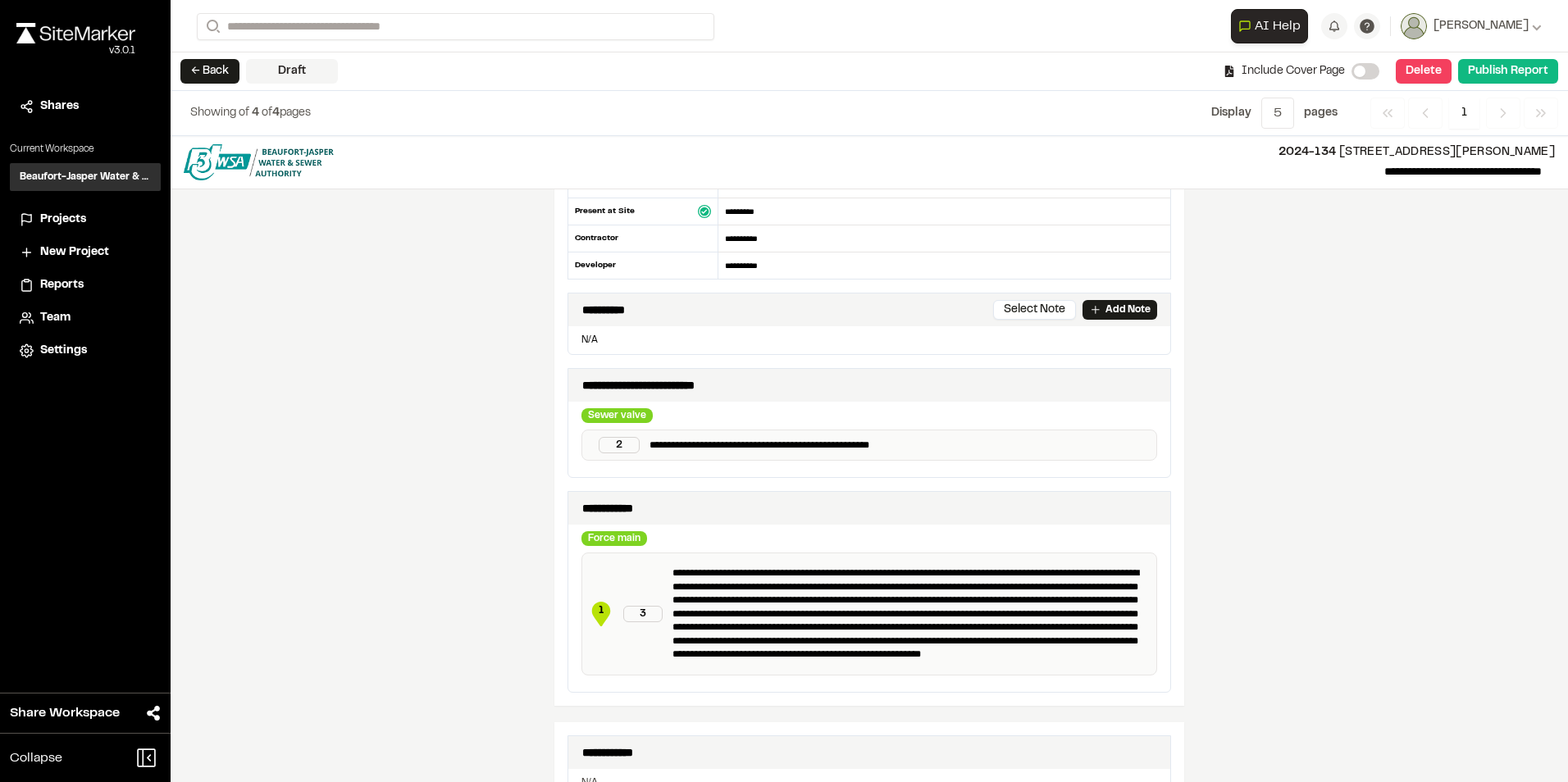 scroll, scrollTop: 328, scrollLeft: 0, axis: vertical 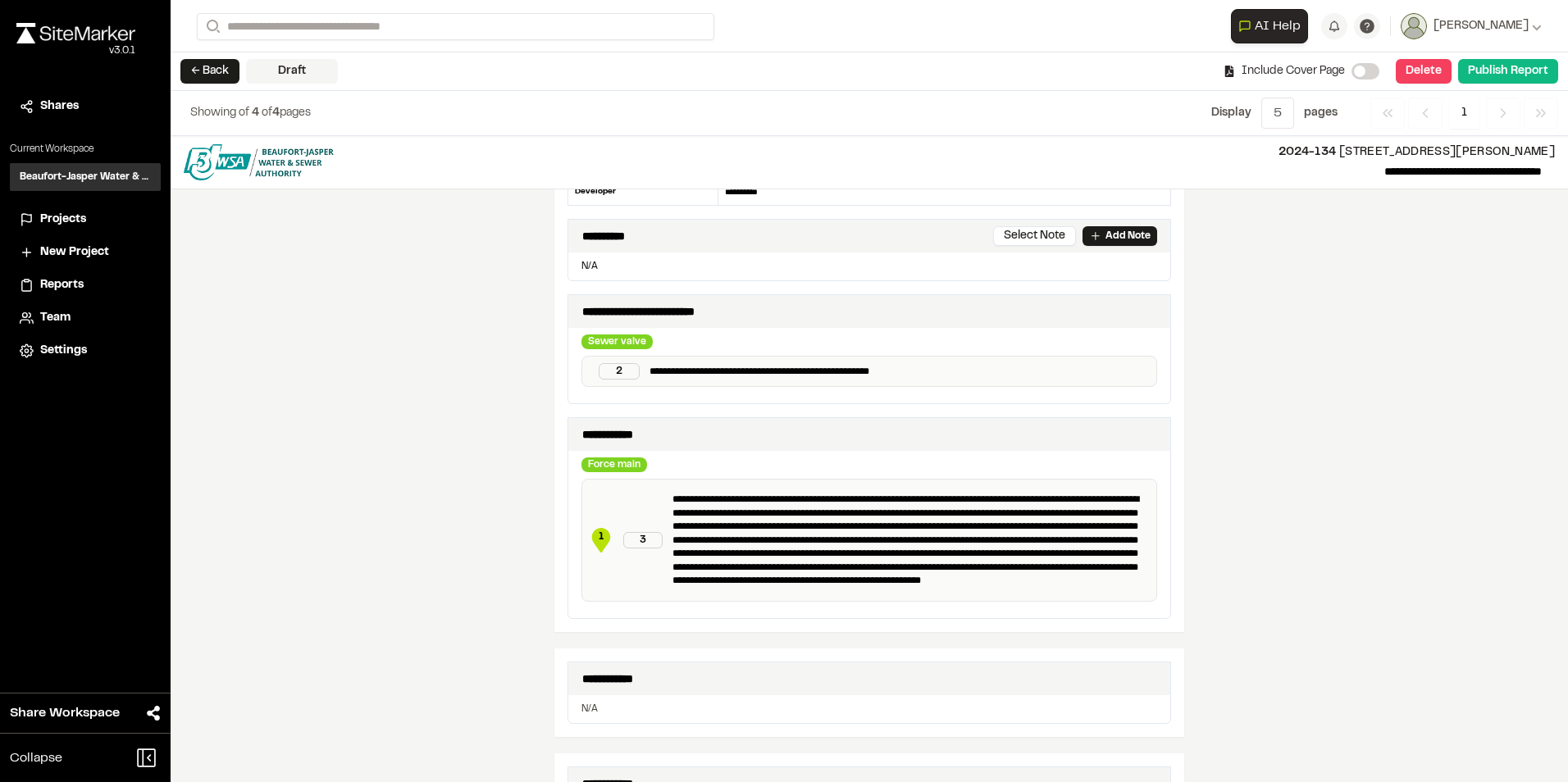 type on "*********" 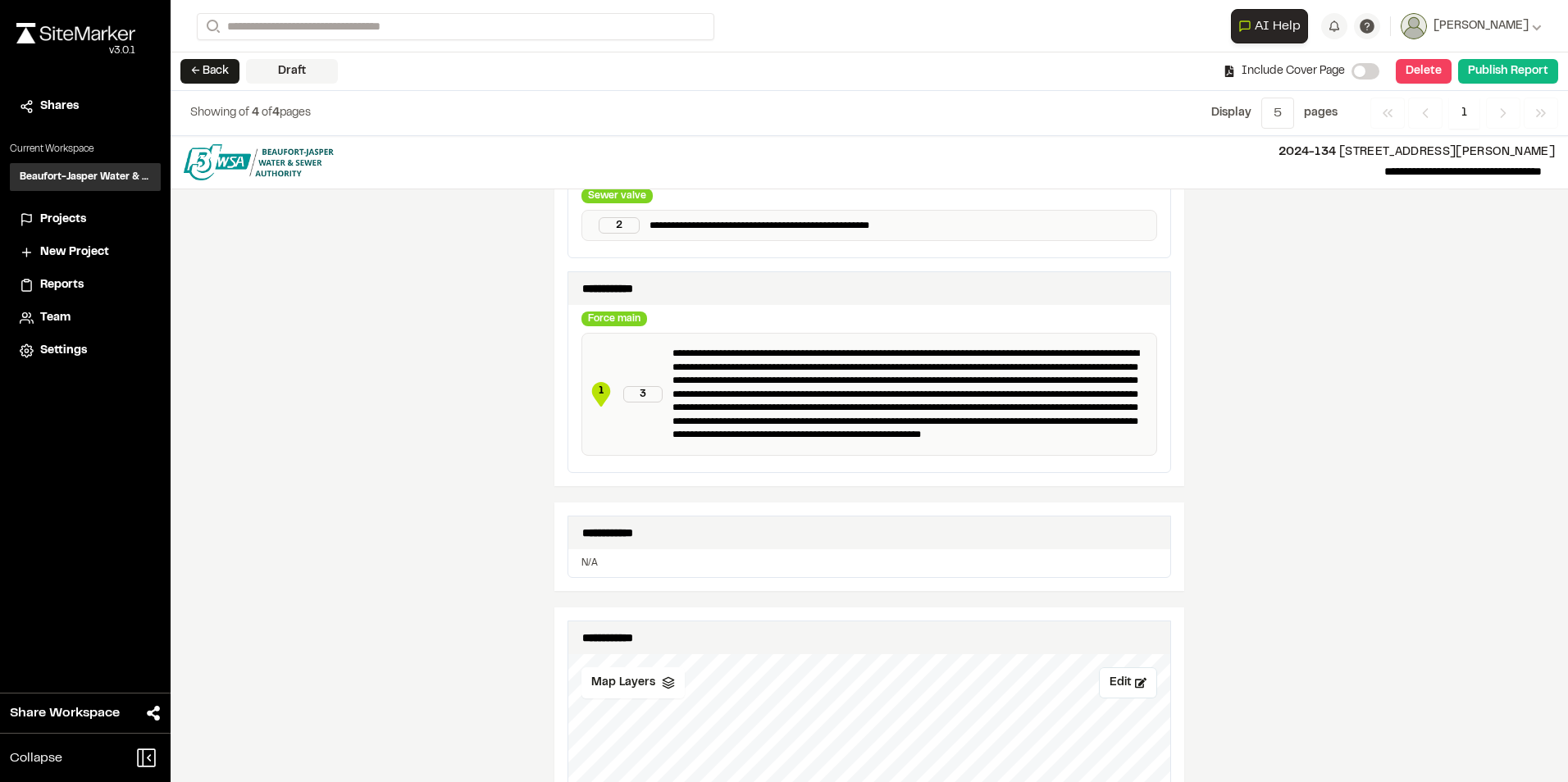 scroll, scrollTop: 492, scrollLeft: 0, axis: vertical 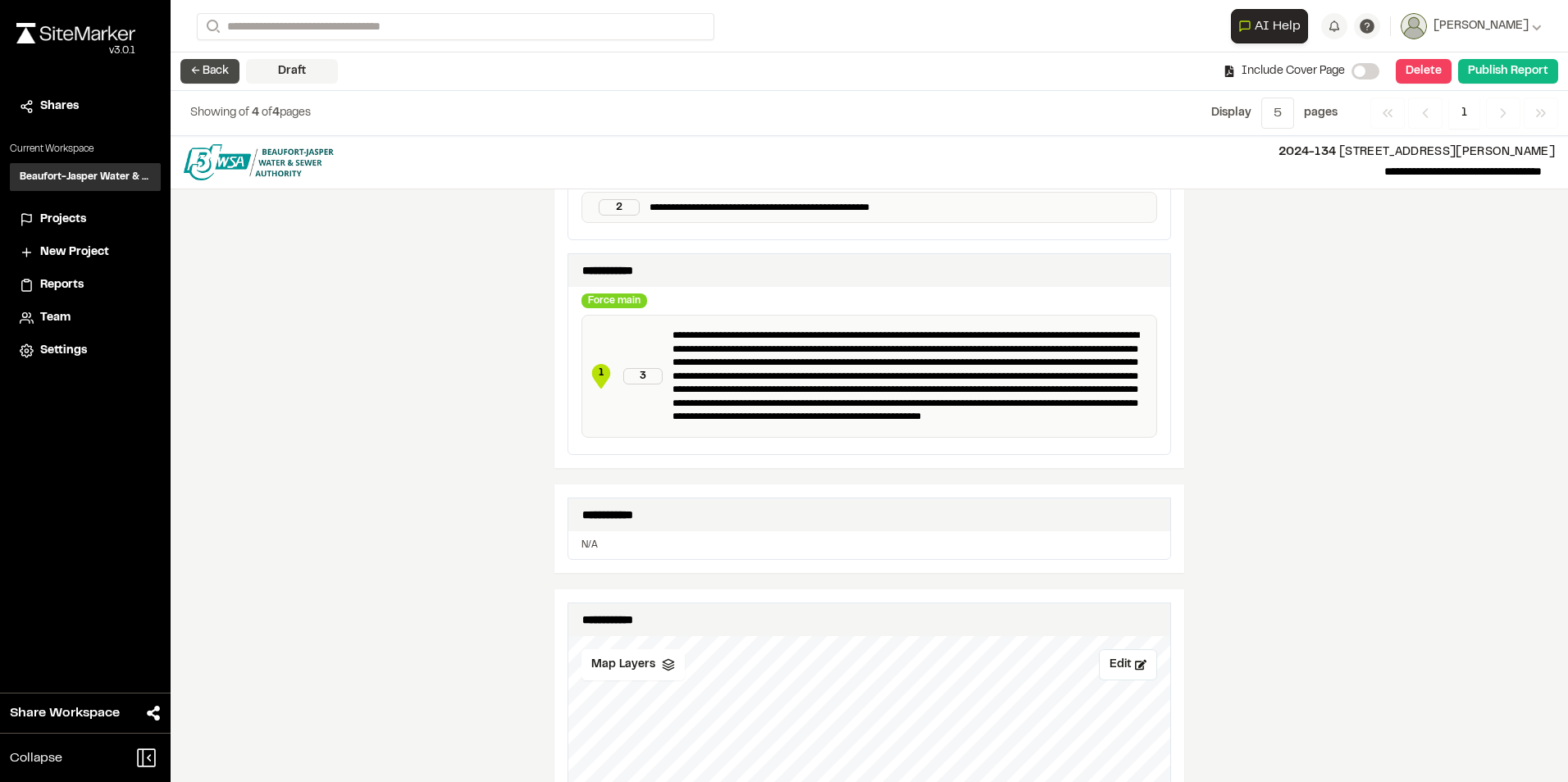 click on "← Back" at bounding box center (210, 71) 